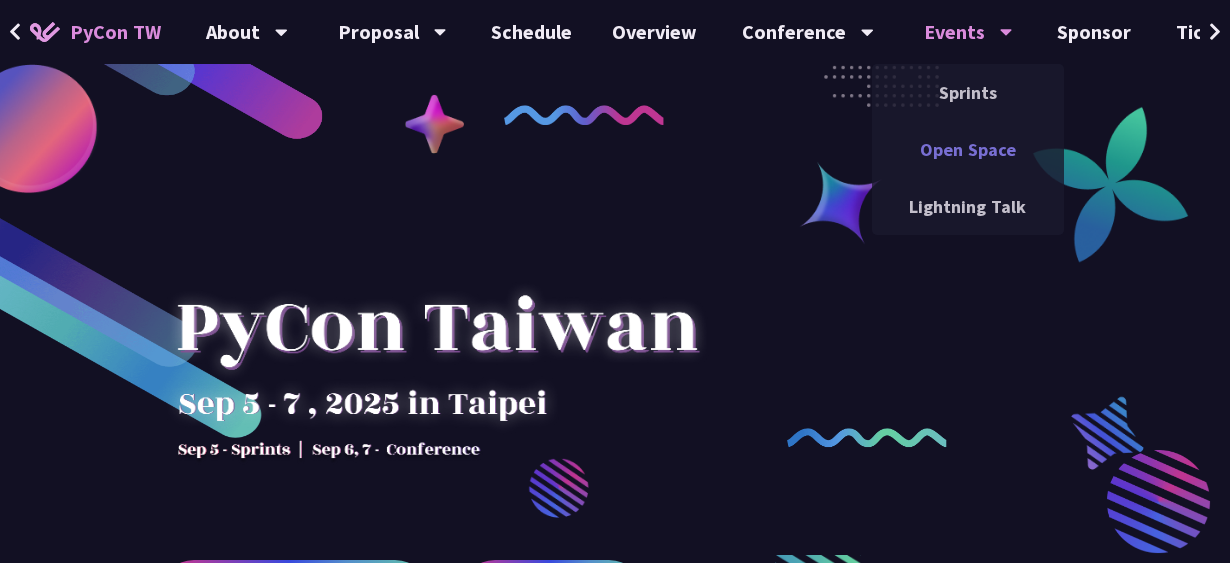 scroll, scrollTop: 0, scrollLeft: 0, axis: both 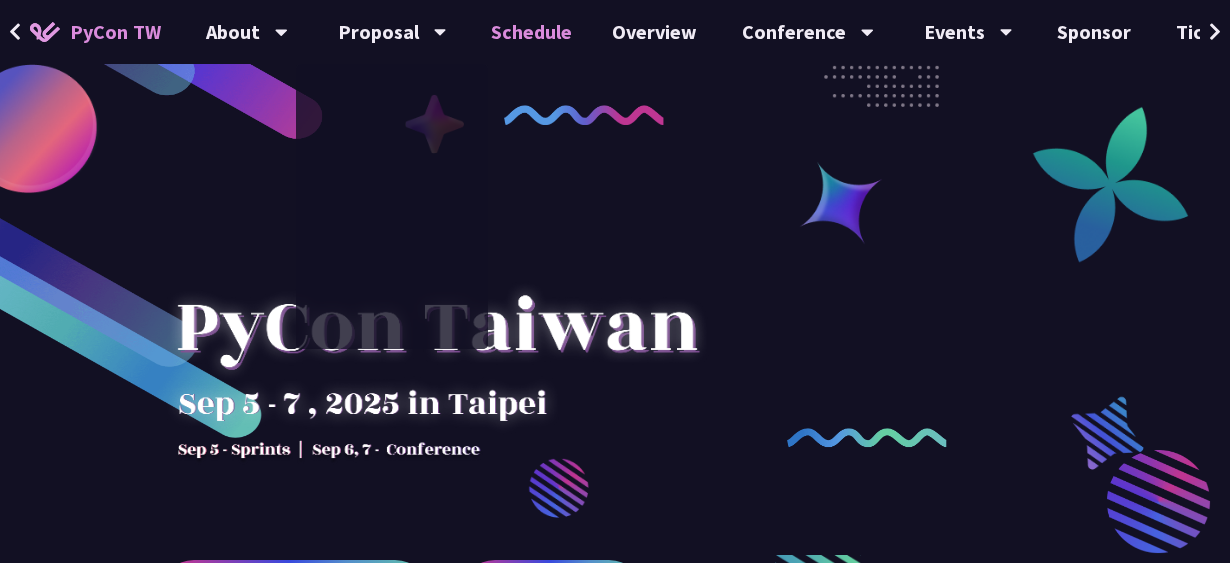 click on "Schedule" at bounding box center [531, 32] 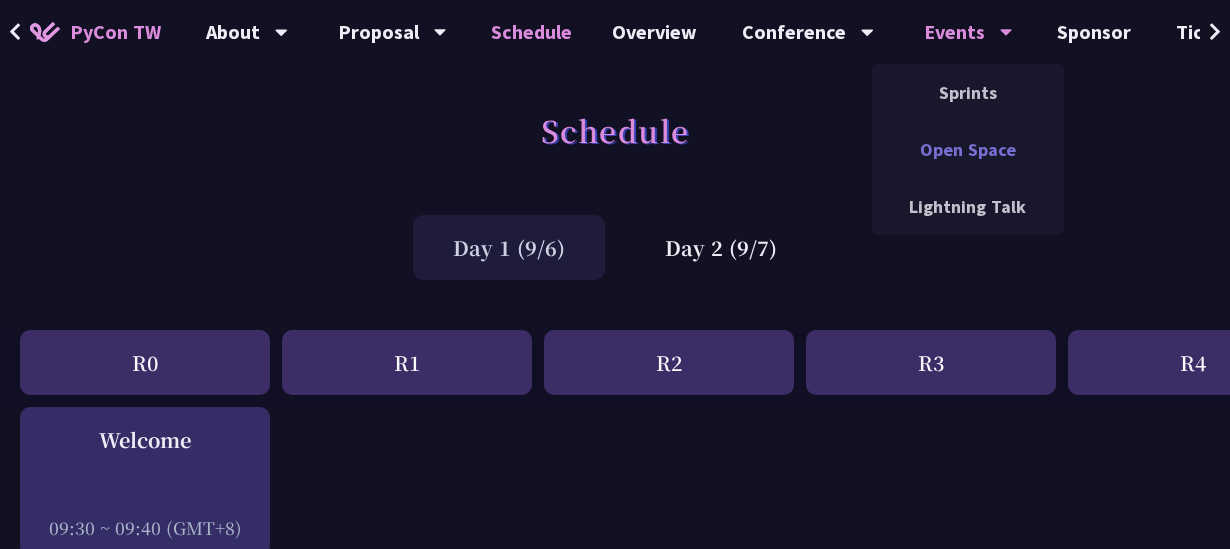 click on "Open Space" at bounding box center (968, 149) 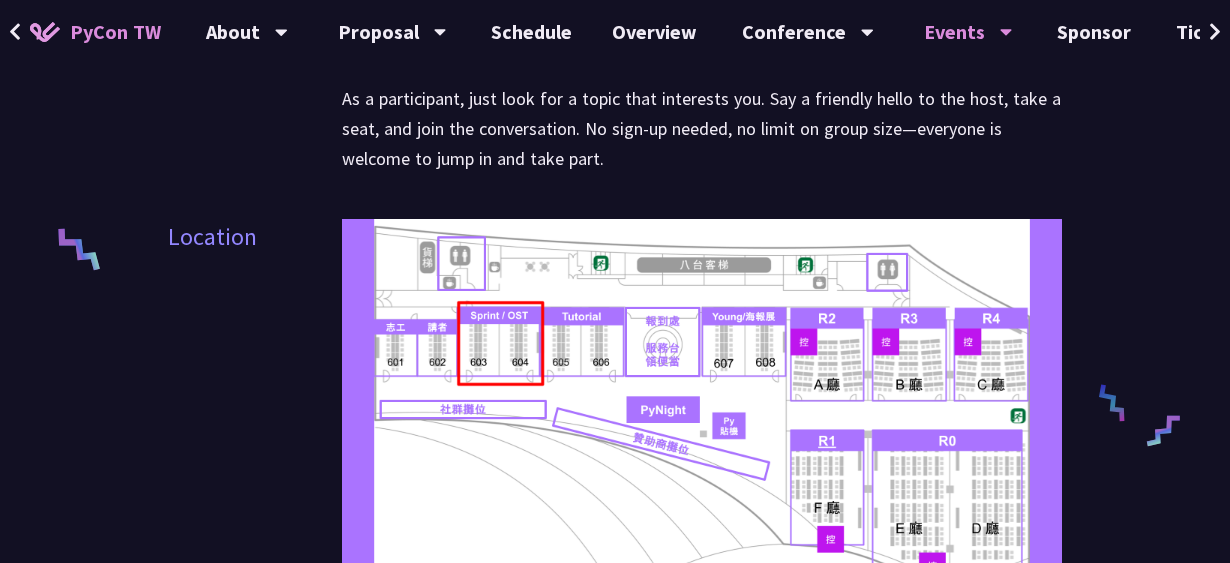 scroll, scrollTop: 872, scrollLeft: 0, axis: vertical 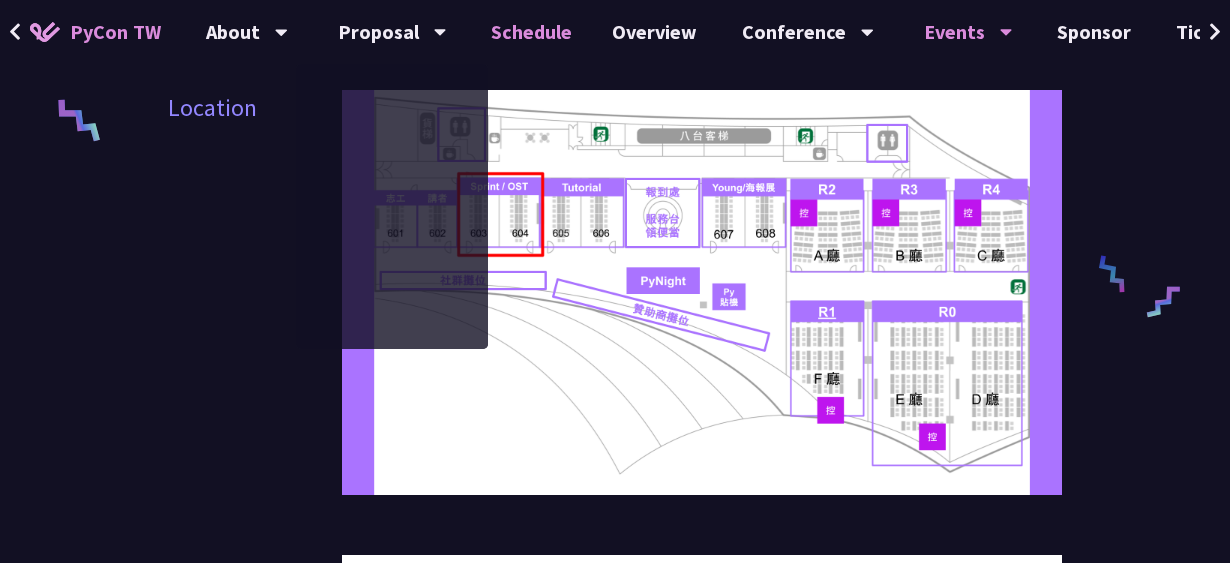 click on "Schedule" at bounding box center (531, 32) 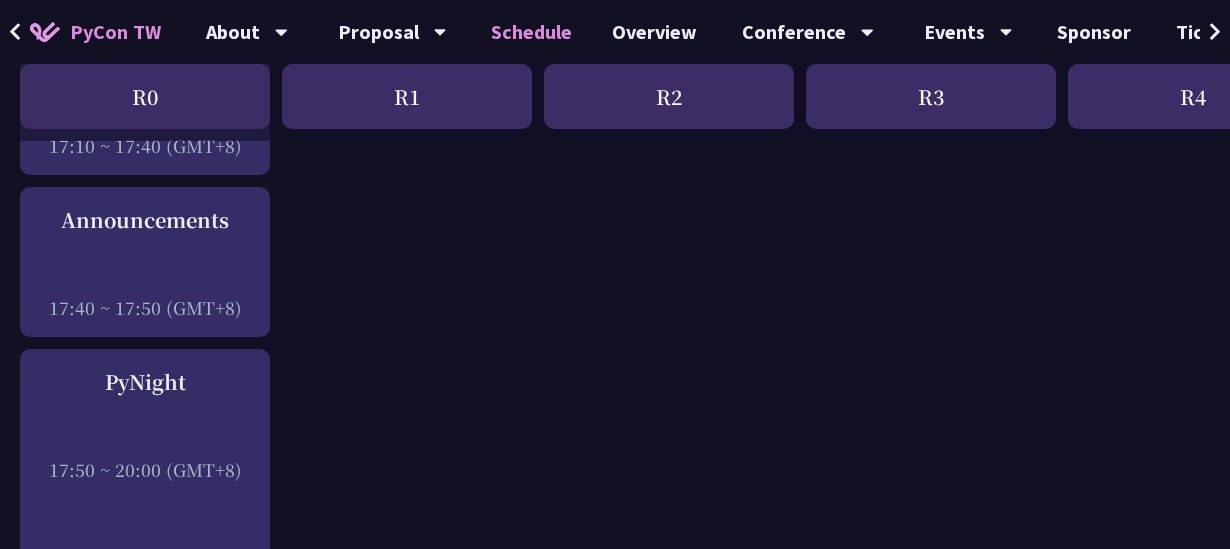 scroll, scrollTop: 3054, scrollLeft: 0, axis: vertical 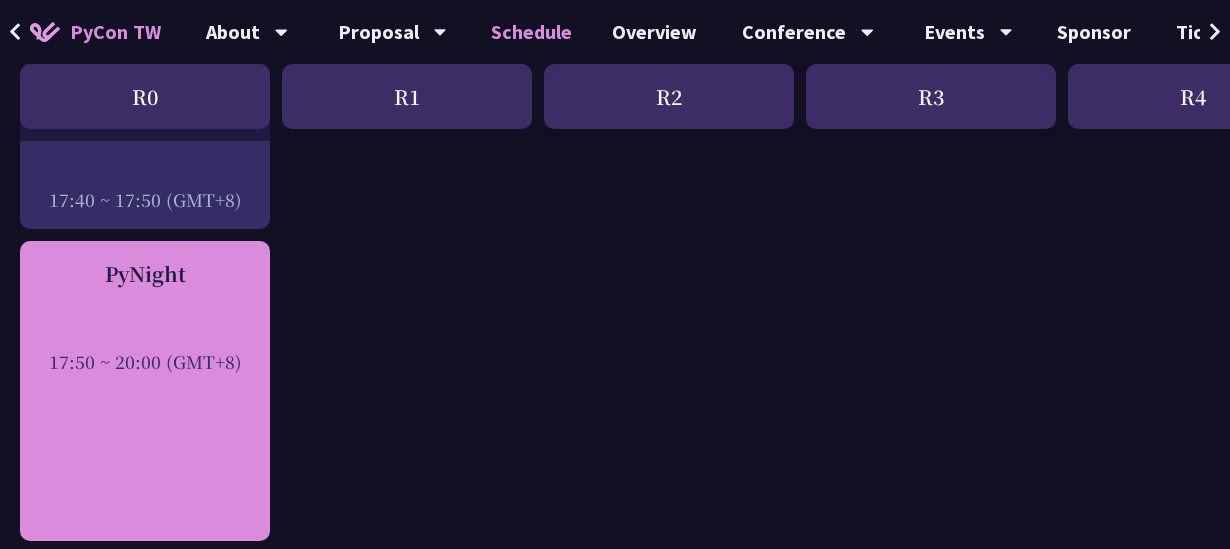 click on "PyNight
17:50 ~ 20:00 (GMT+8)" at bounding box center (145, 316) 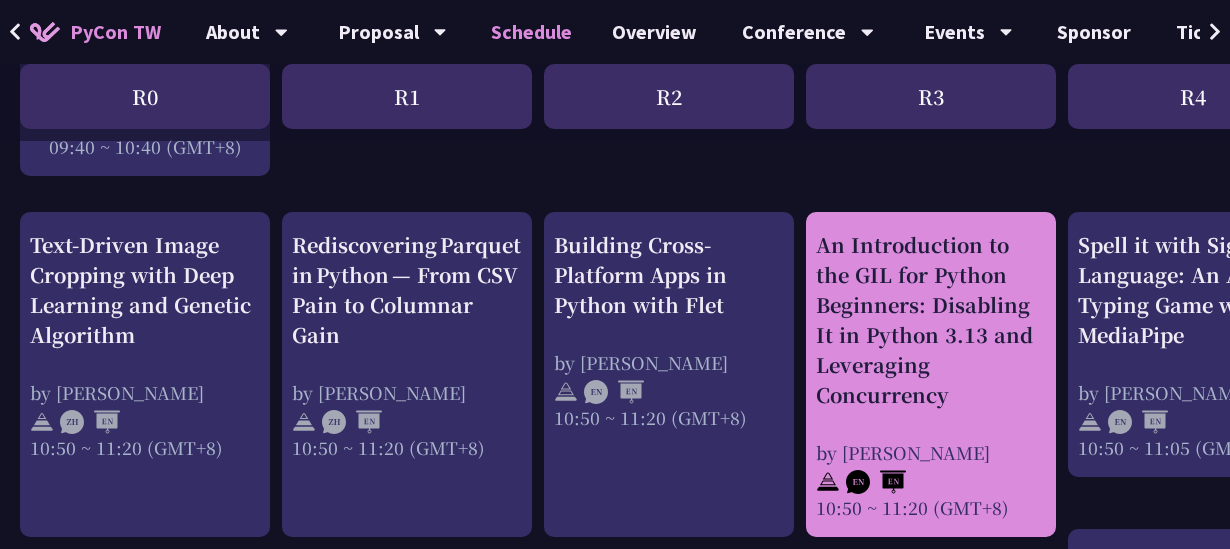 scroll, scrollTop: 763, scrollLeft: 0, axis: vertical 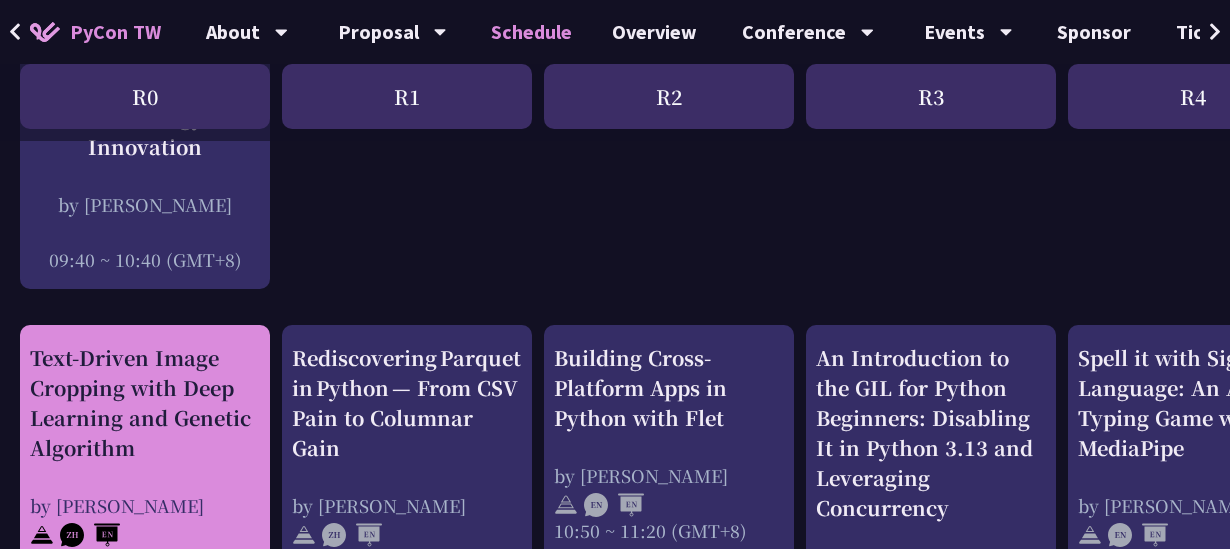 click on "Text-Driven Image Cropping with Deep Learning and Genetic Algorithm" at bounding box center (145, 403) 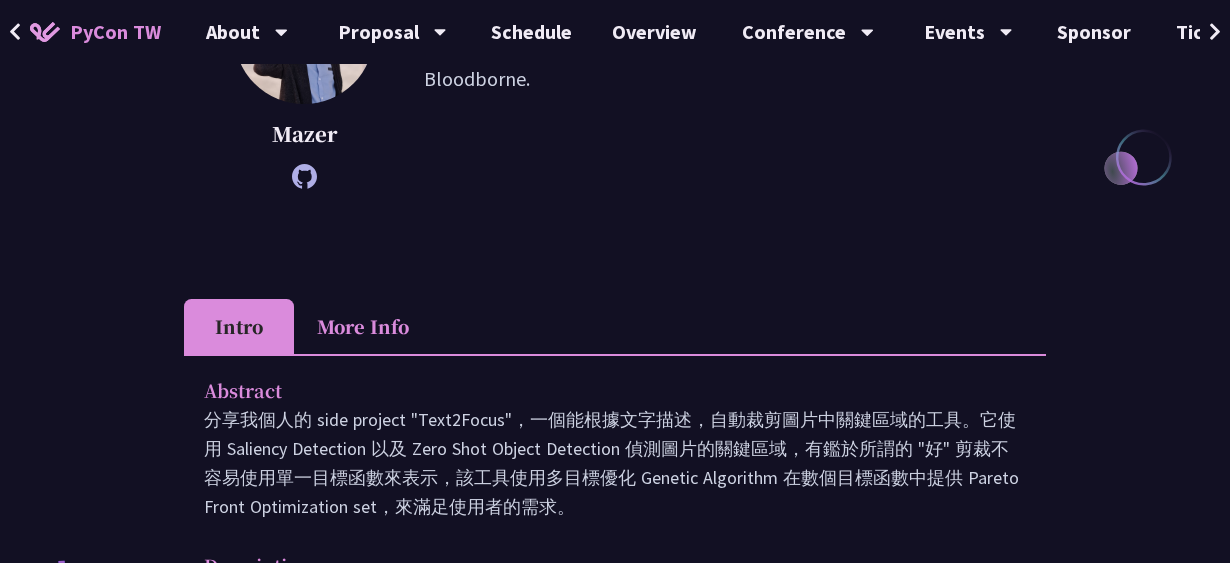 scroll, scrollTop: 545, scrollLeft: 0, axis: vertical 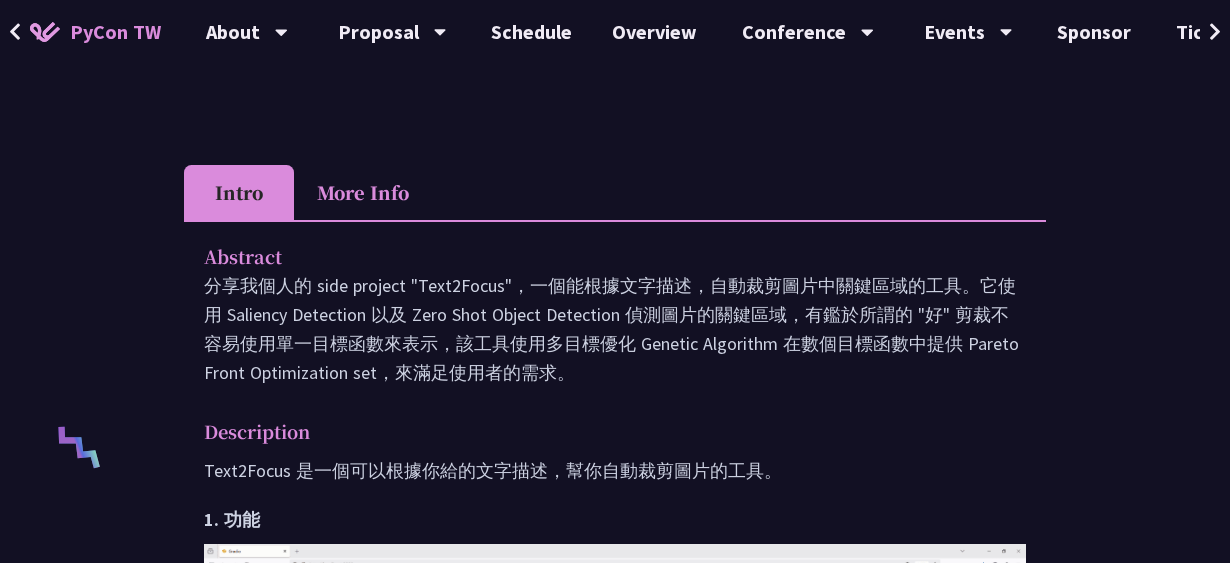 click on "More Info" at bounding box center [363, 192] 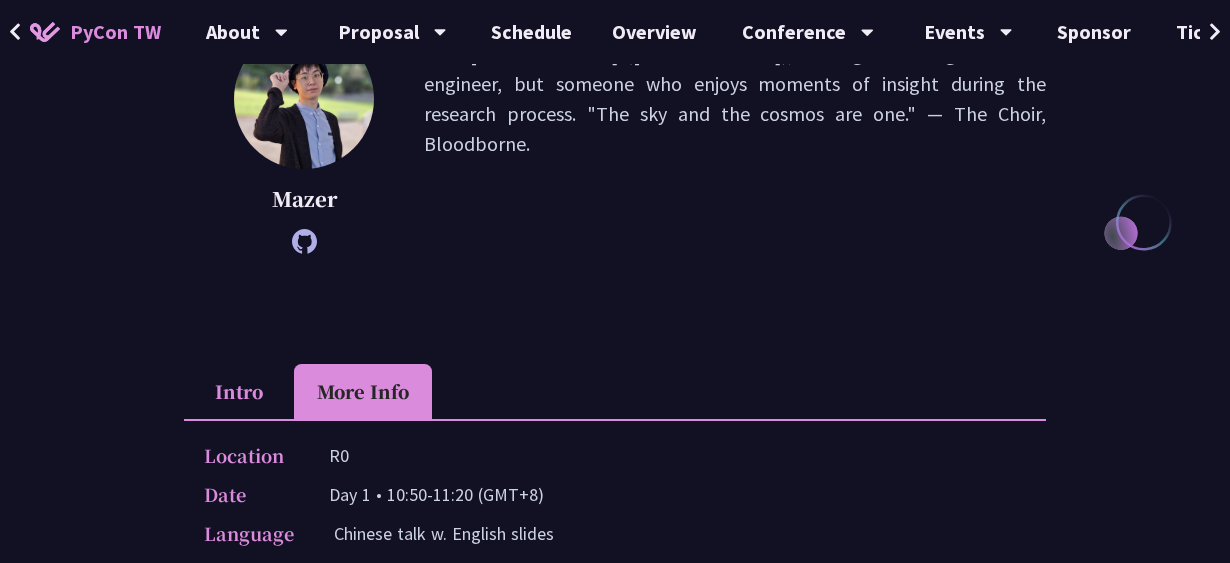 scroll, scrollTop: 327, scrollLeft: 0, axis: vertical 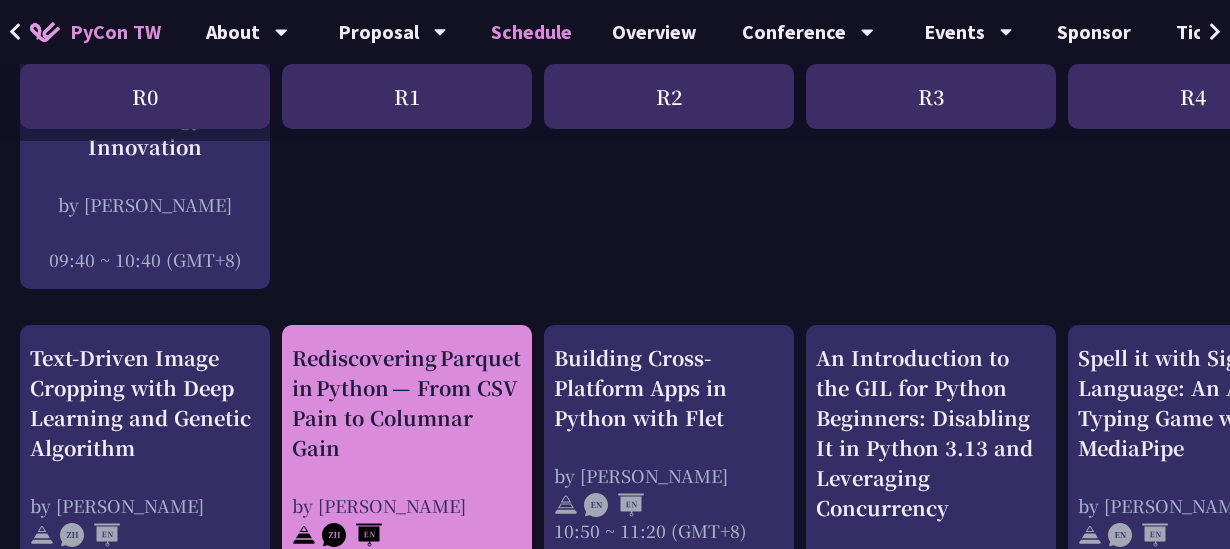 click on "Rediscovering Parquet in Python — From CSV Pain to Columnar Gain" at bounding box center [407, 403] 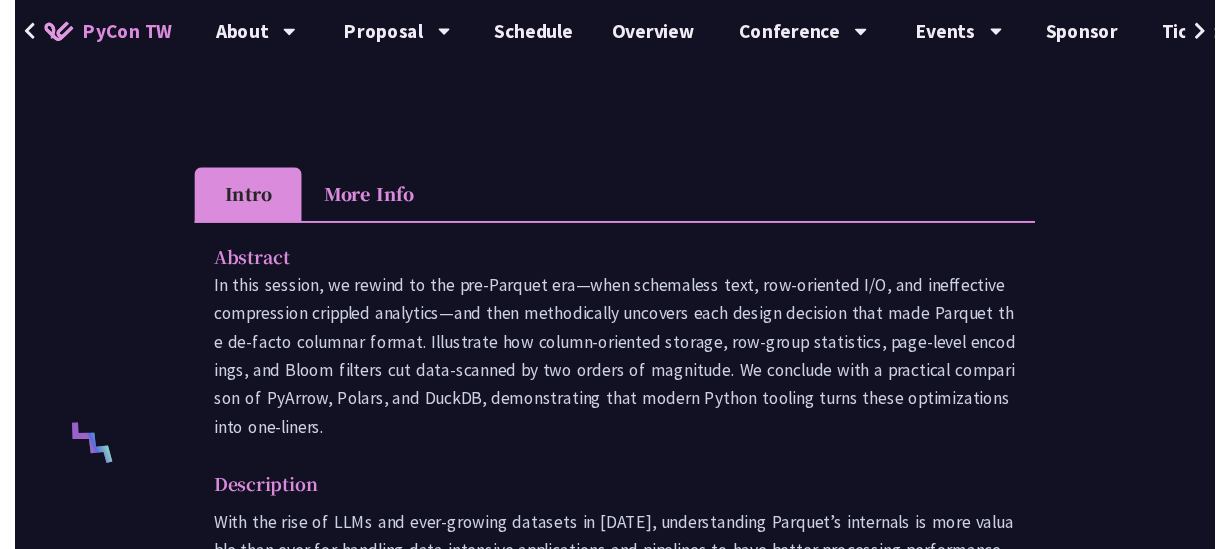 scroll, scrollTop: 545, scrollLeft: 0, axis: vertical 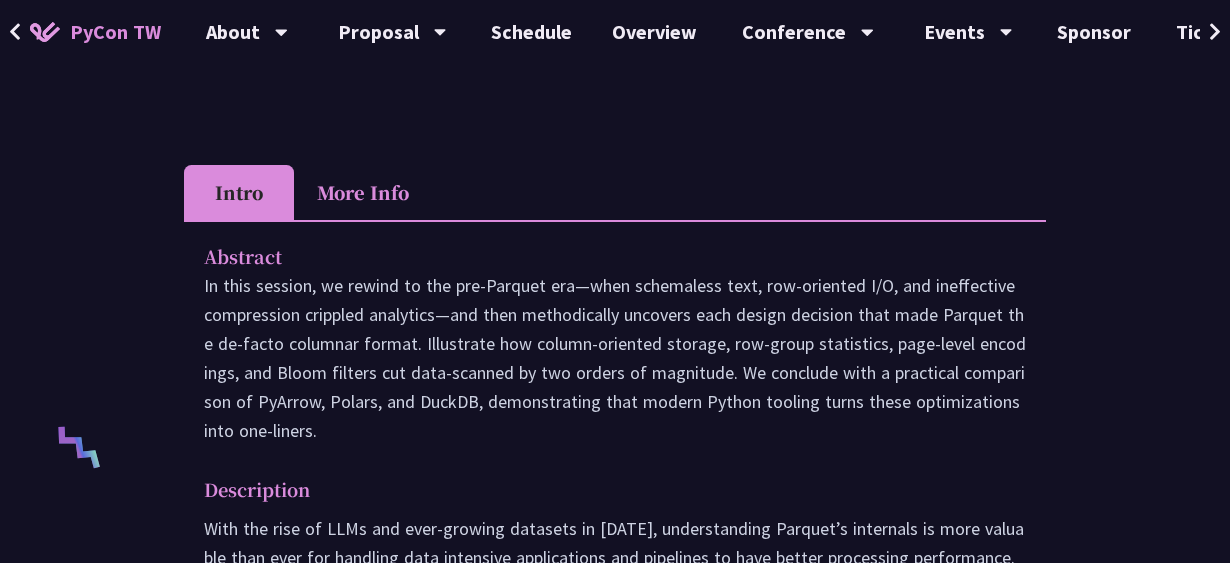 click on "More Info" at bounding box center [363, 192] 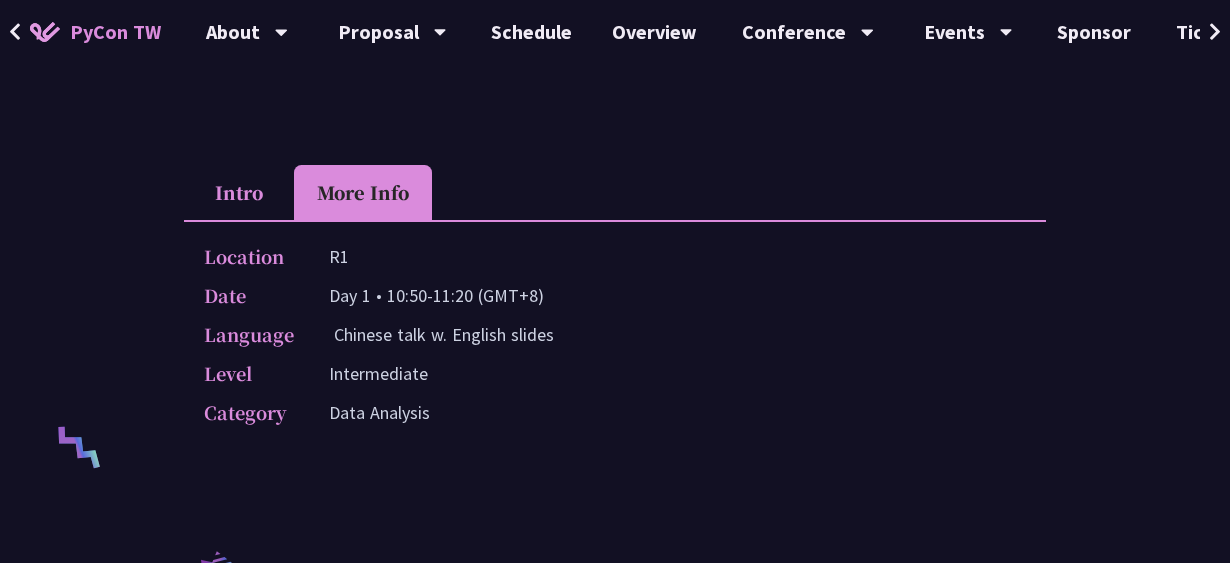 click 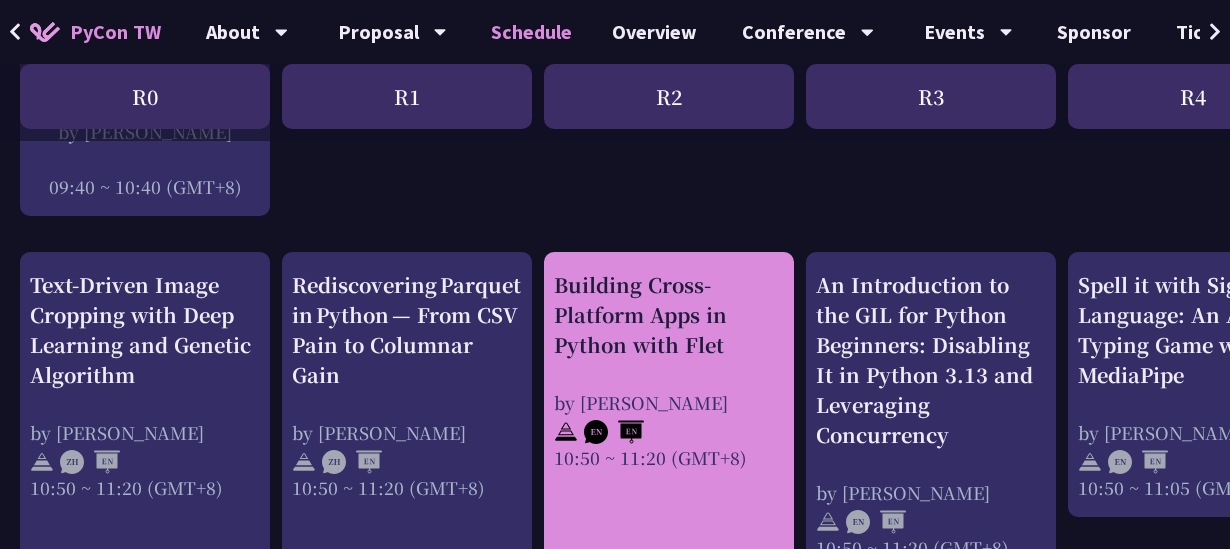 scroll, scrollTop: 654, scrollLeft: 0, axis: vertical 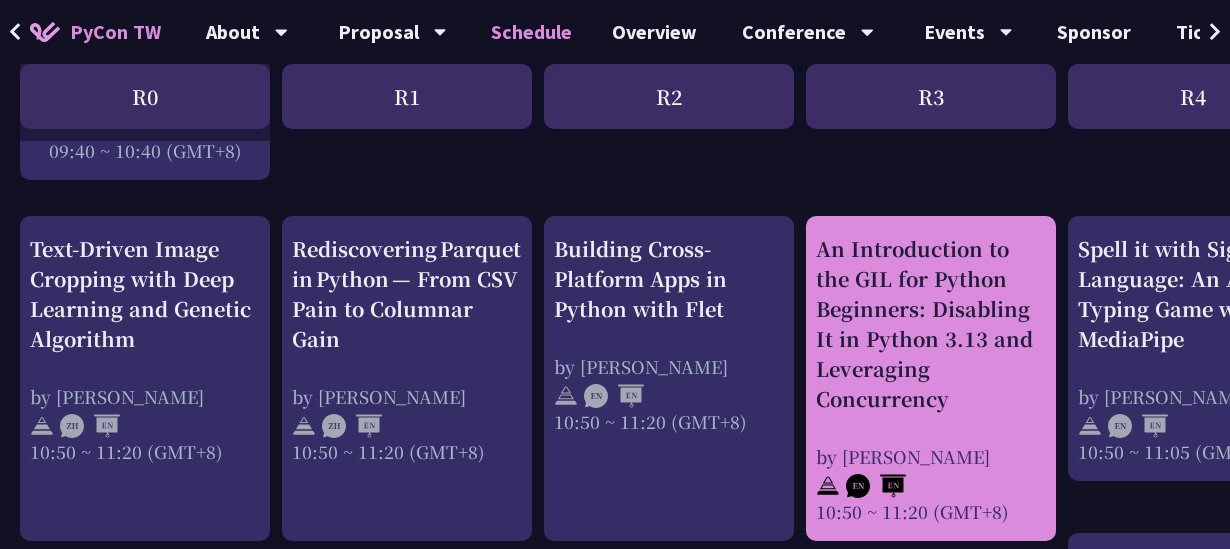 click on "An Introduction to the GIL for Python Beginners: Disabling It in Python 3.13 and Leveraging Concurrency" at bounding box center [931, 324] 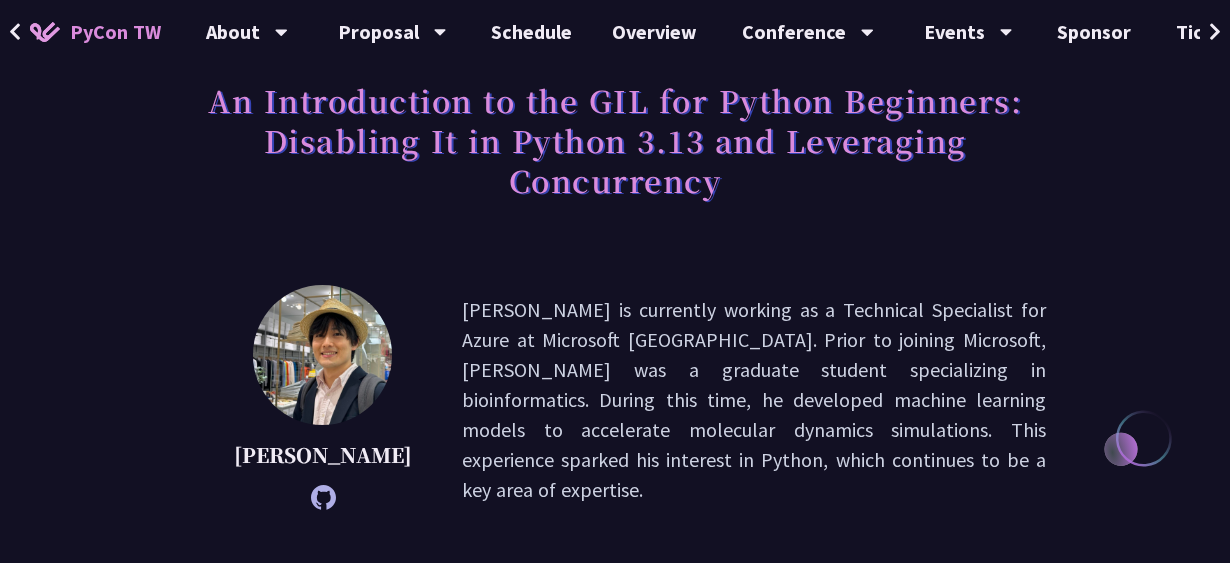 scroll, scrollTop: 327, scrollLeft: 0, axis: vertical 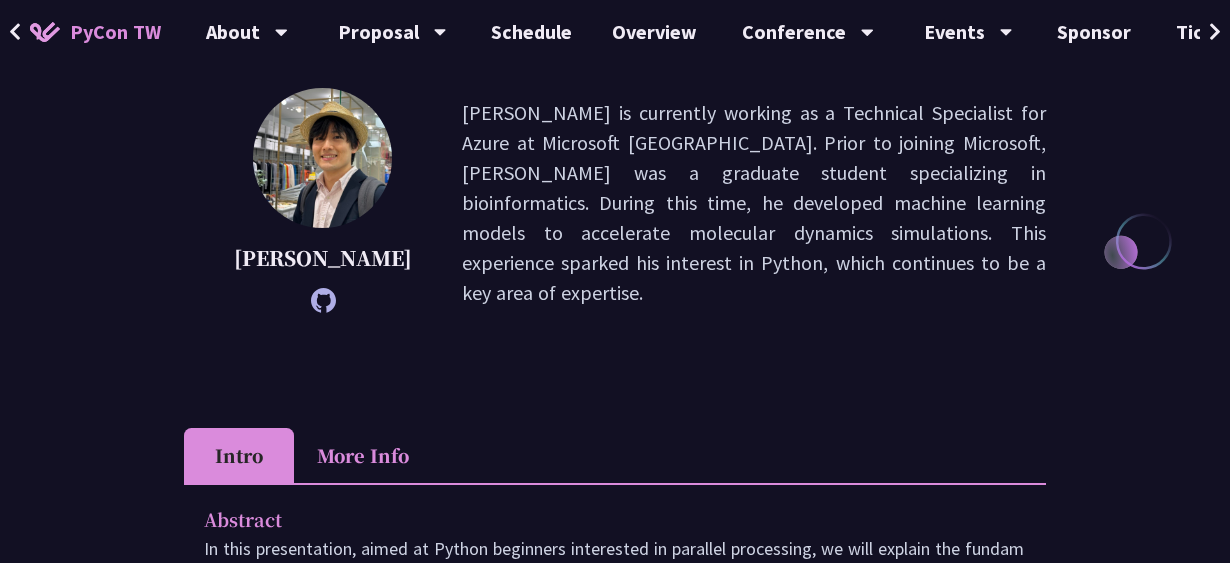 click on "More Info" at bounding box center [363, 455] 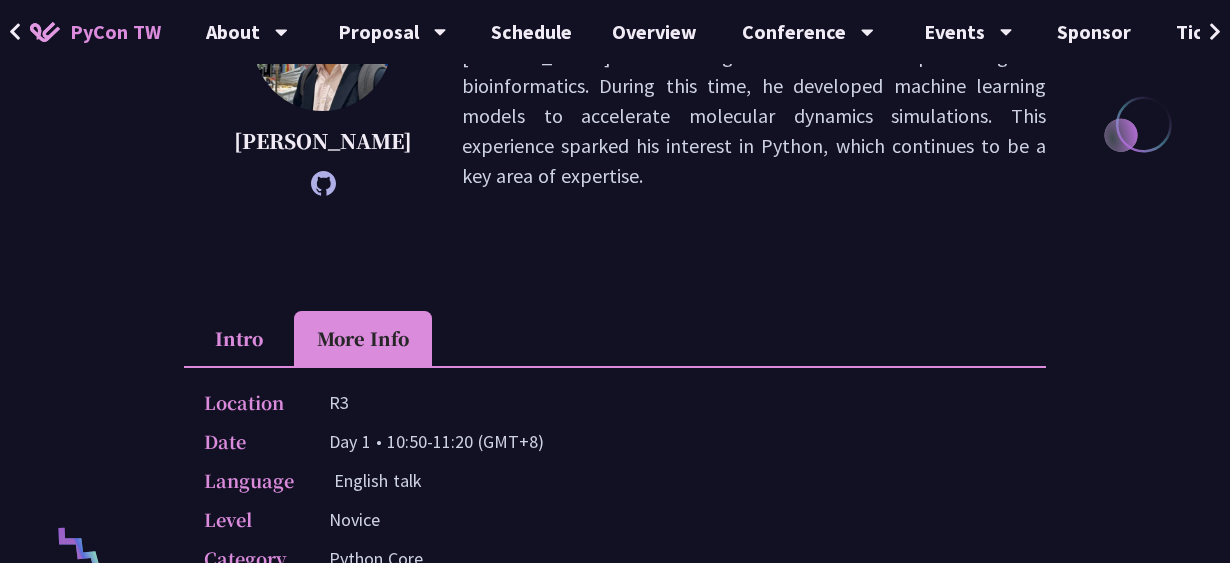 scroll, scrollTop: 327, scrollLeft: 0, axis: vertical 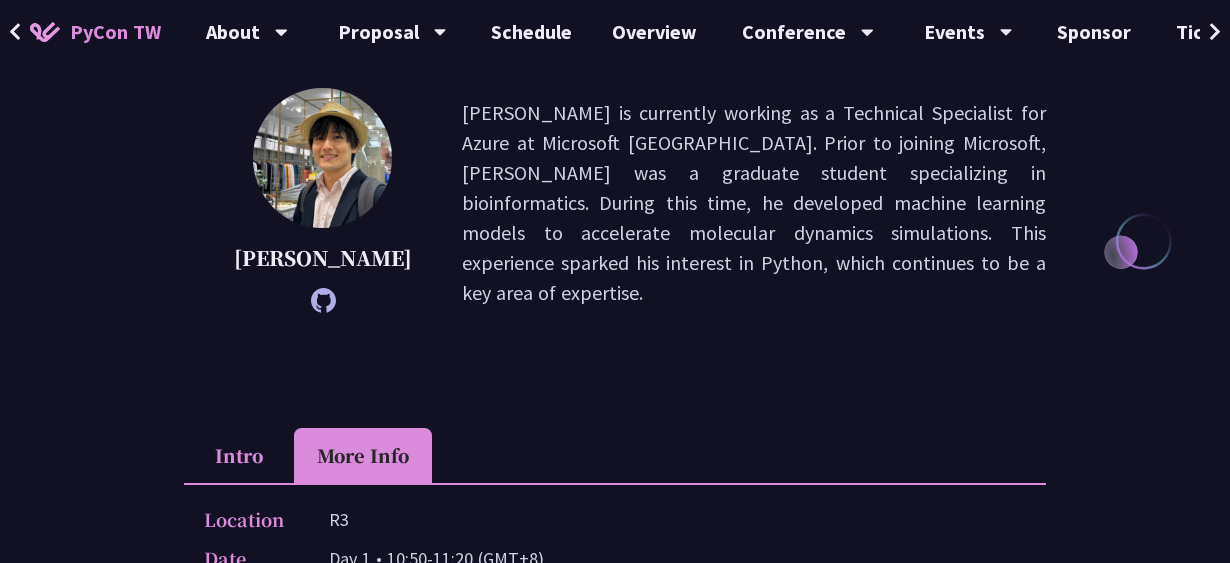 click on "Intro" at bounding box center [239, 455] 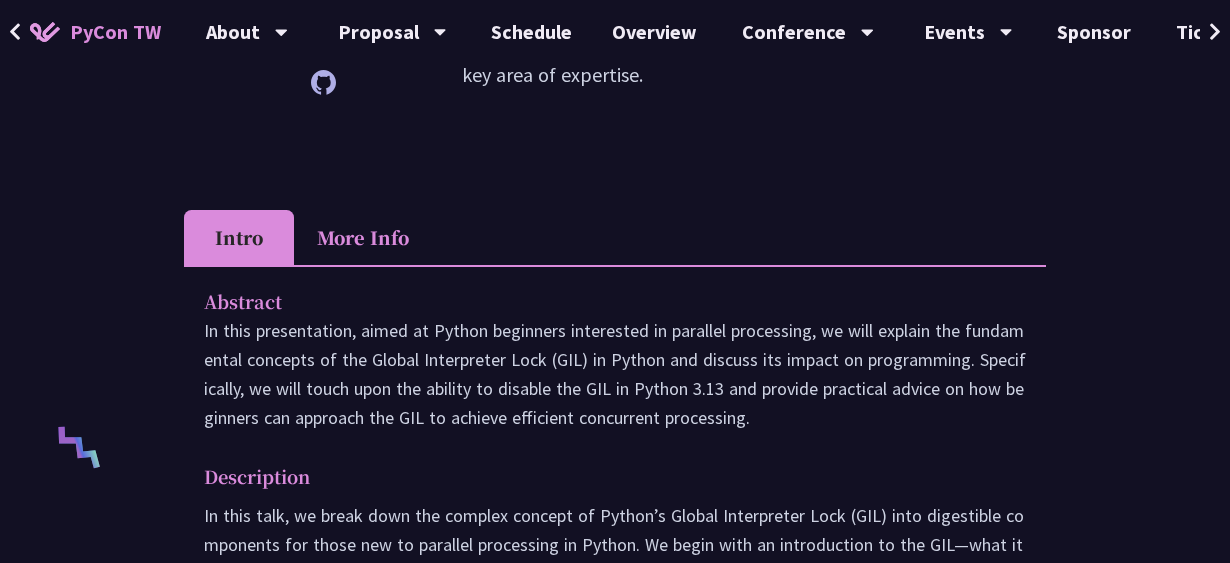 scroll, scrollTop: 763, scrollLeft: 0, axis: vertical 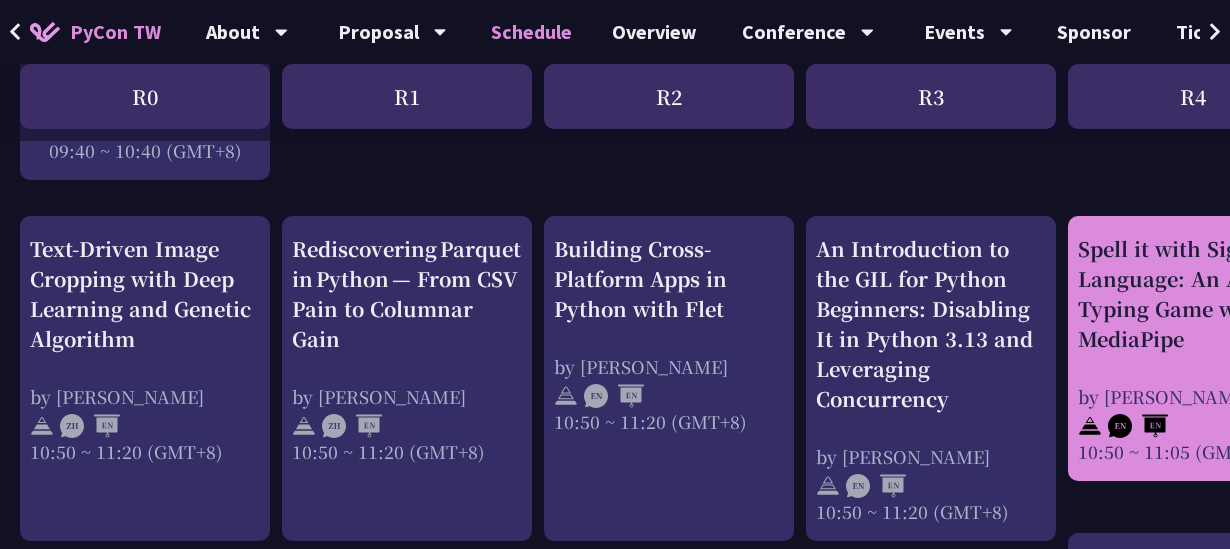 click on "Spell it with Sign Language: An Asl Typing Game with MediaPipe" at bounding box center [1193, 294] 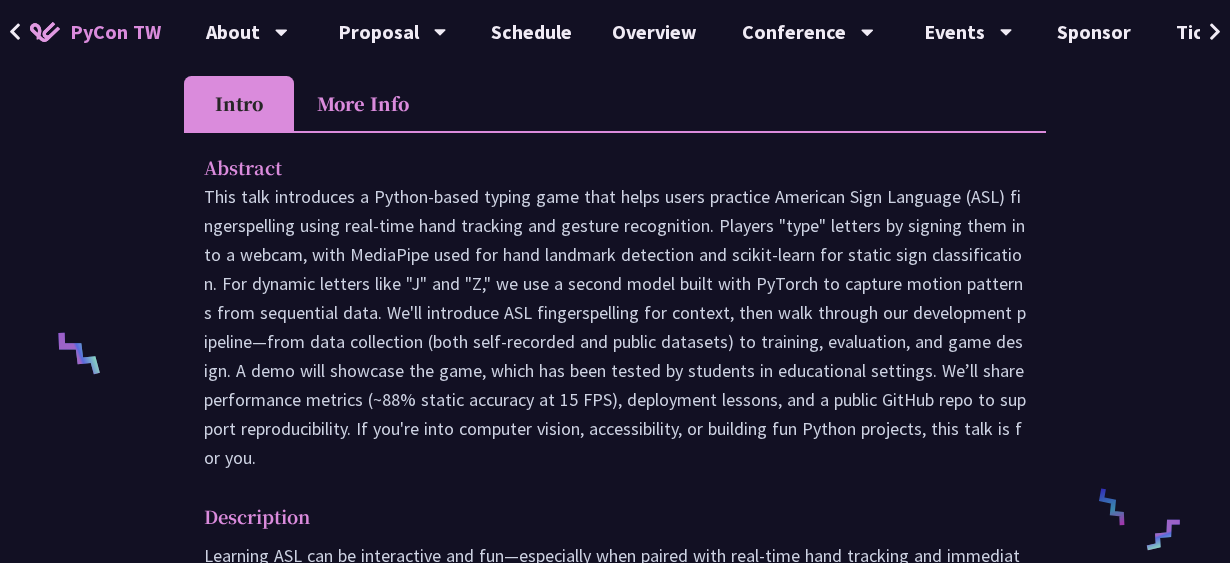 scroll, scrollTop: 545, scrollLeft: 0, axis: vertical 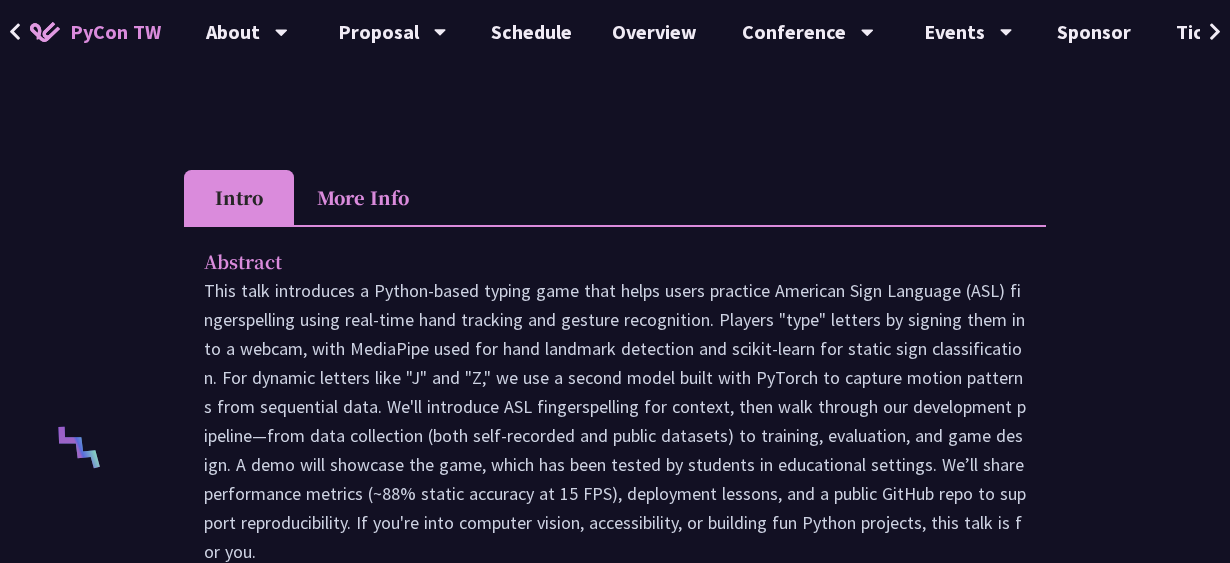 click on "More Info" at bounding box center (363, 197) 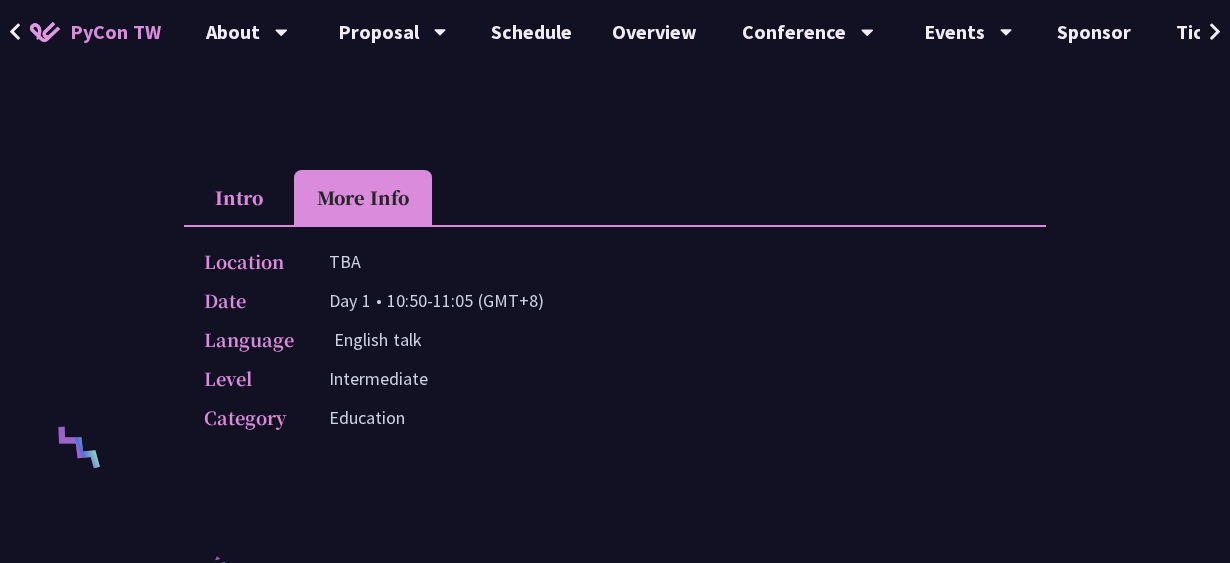 drag, startPoint x: 217, startPoint y: 164, endPoint x: 263, endPoint y: 177, distance: 47.801674 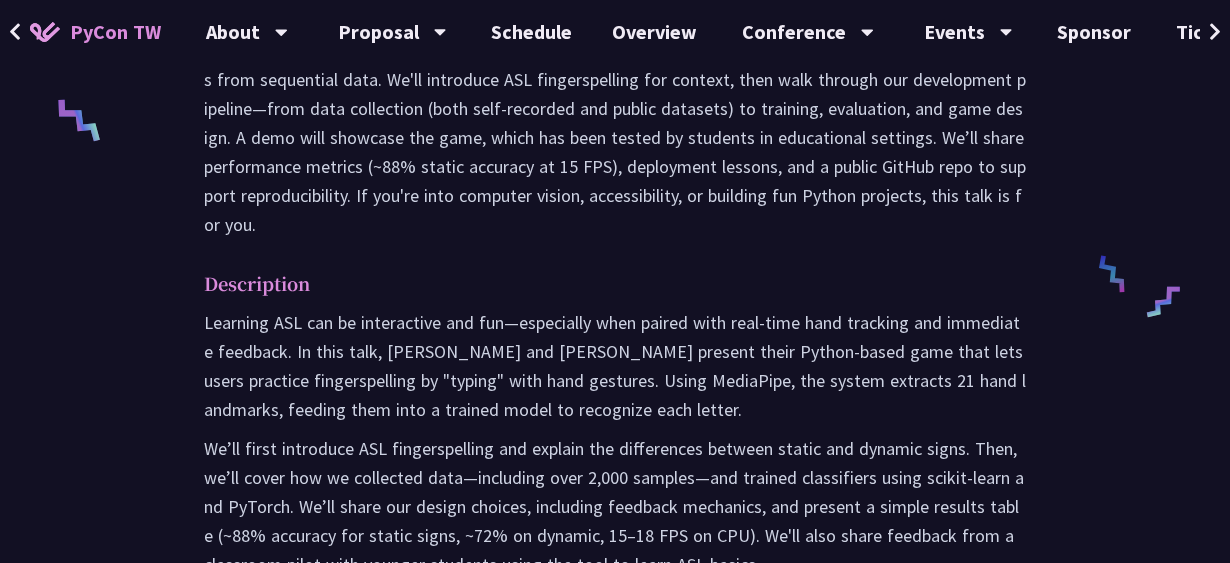 scroll, scrollTop: 545, scrollLeft: 0, axis: vertical 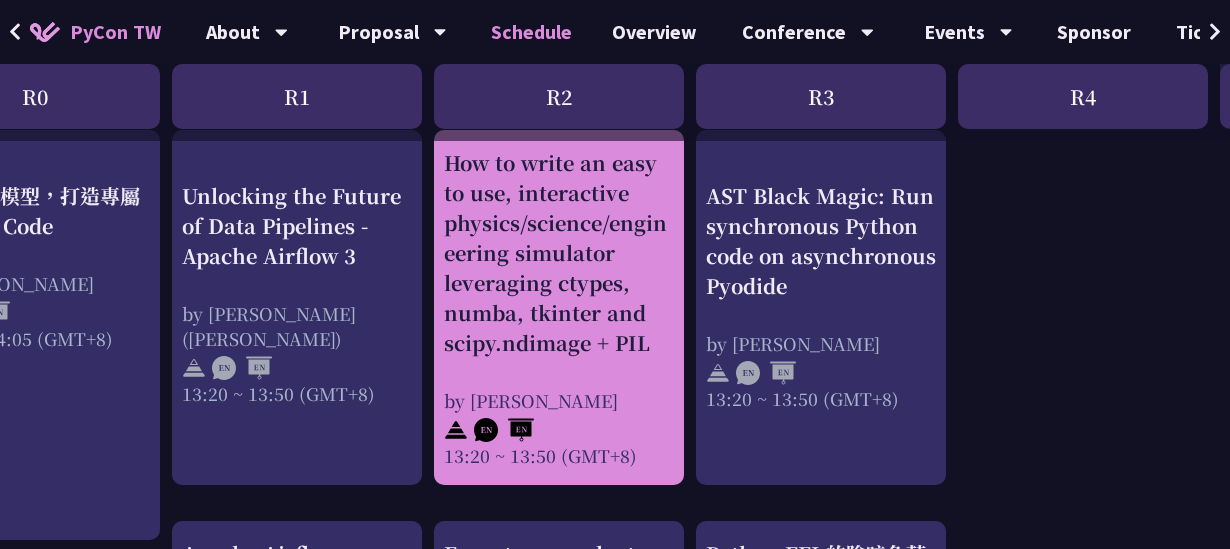 click on "How to write an easy to use, interactive physics/science/engineering simulator leveraging ctypes, numba, tkinter and scipy.ndimage + PIL" at bounding box center [559, 253] 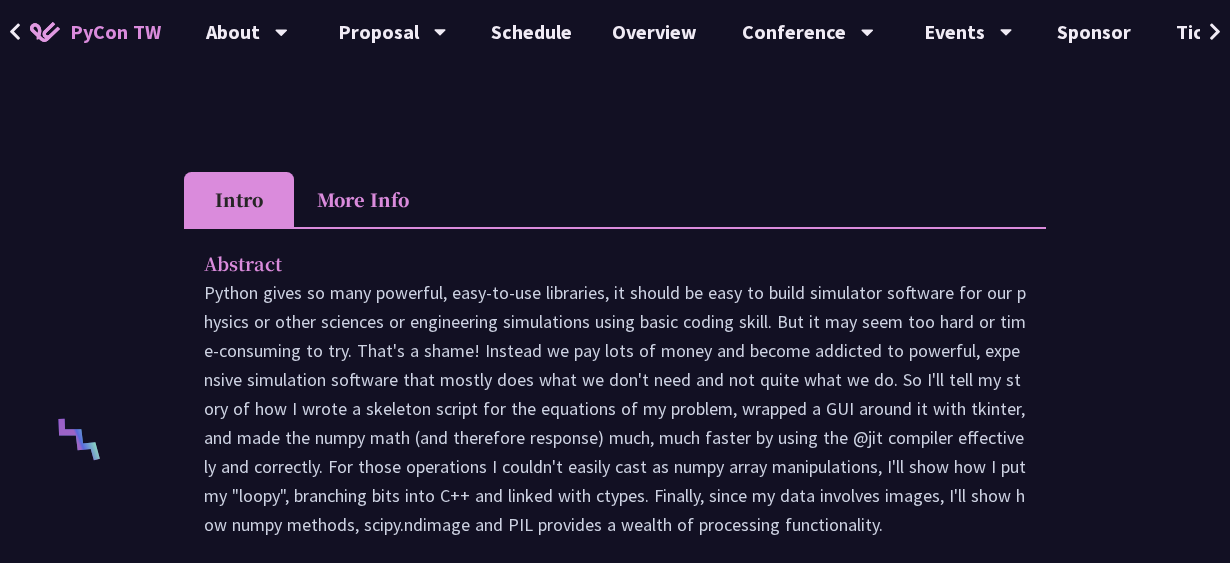 scroll, scrollTop: 654, scrollLeft: 0, axis: vertical 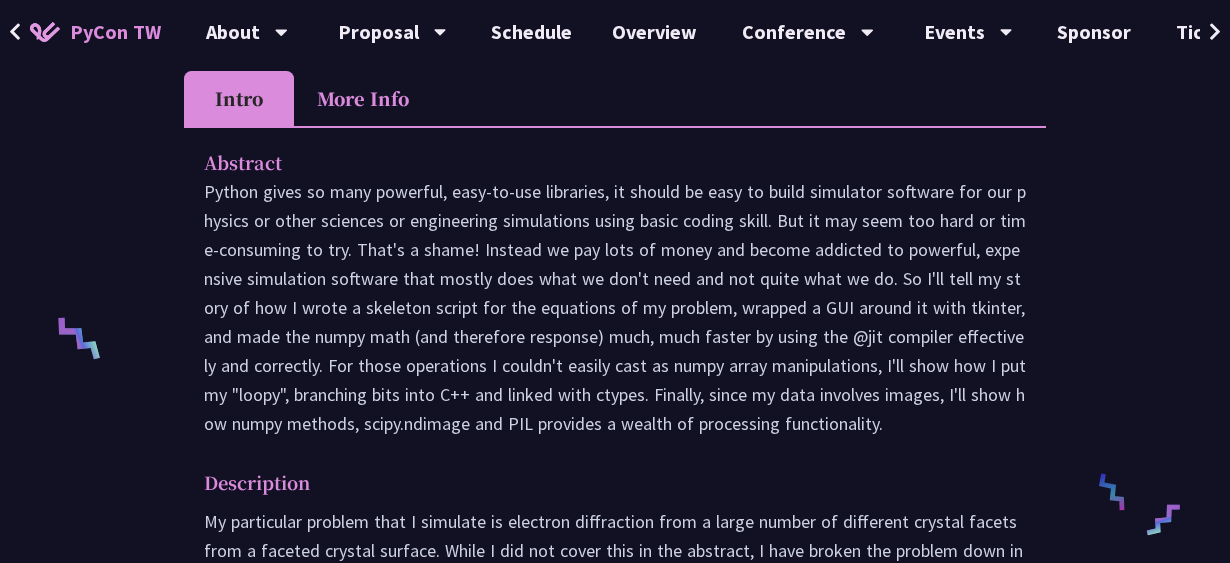 click on "More Info" at bounding box center (363, 98) 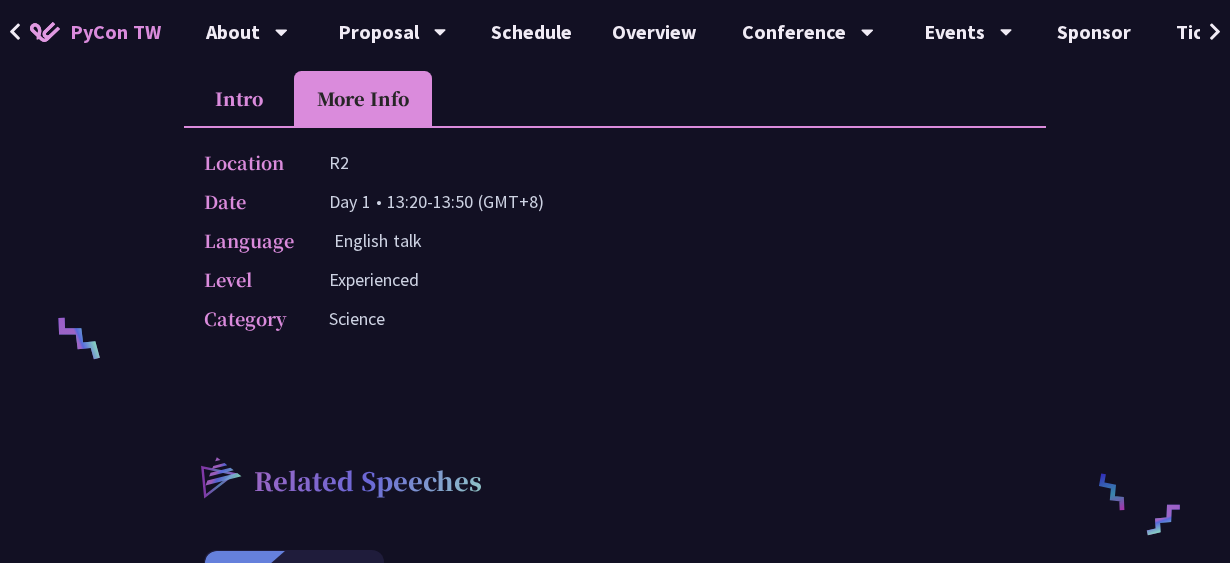 click on "Intro" at bounding box center [239, 98] 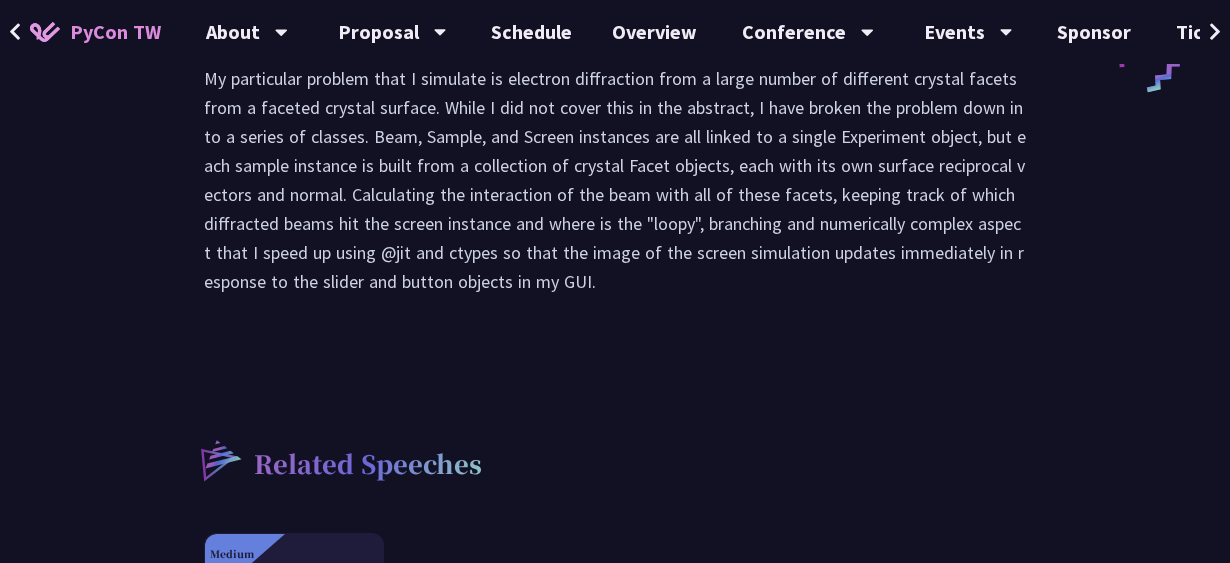 scroll, scrollTop: 1090, scrollLeft: 0, axis: vertical 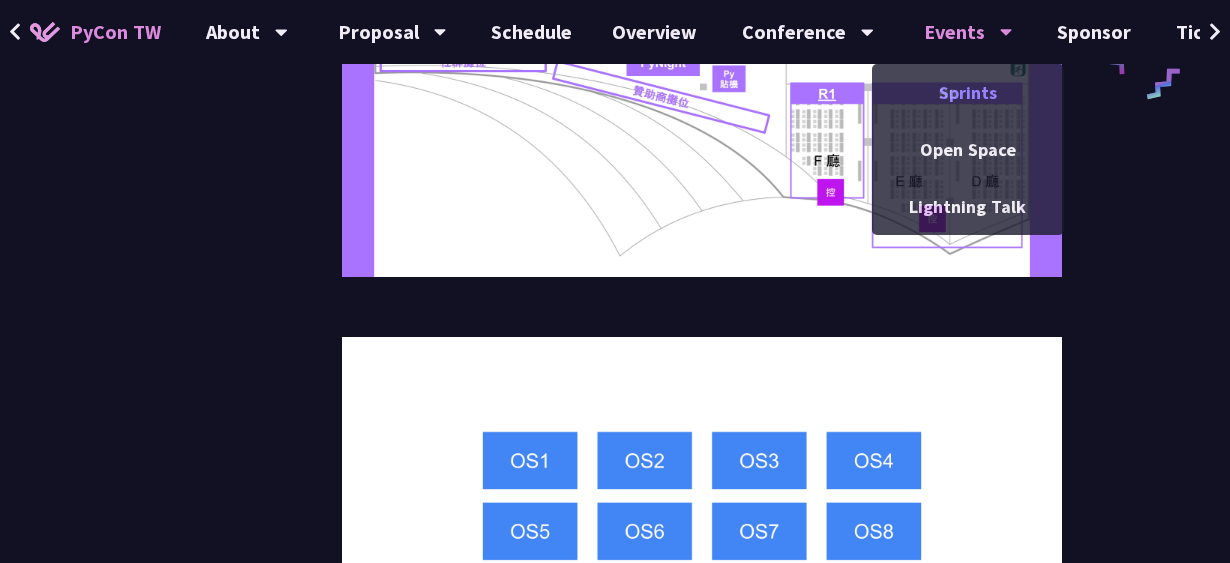 click on "Sprints" at bounding box center (968, 92) 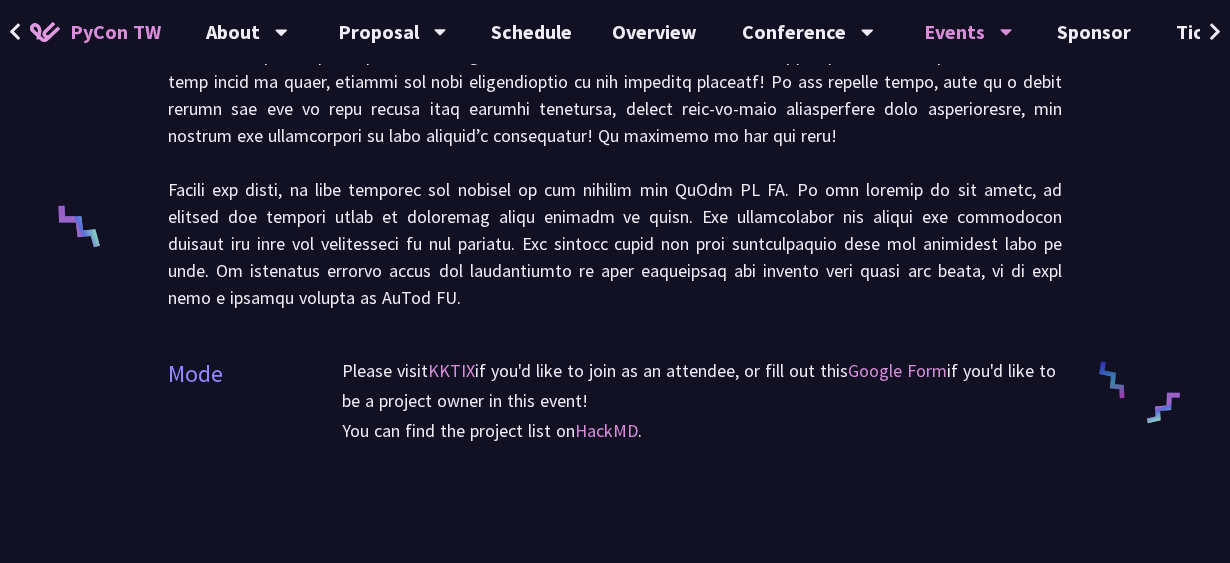 scroll, scrollTop: 763, scrollLeft: 0, axis: vertical 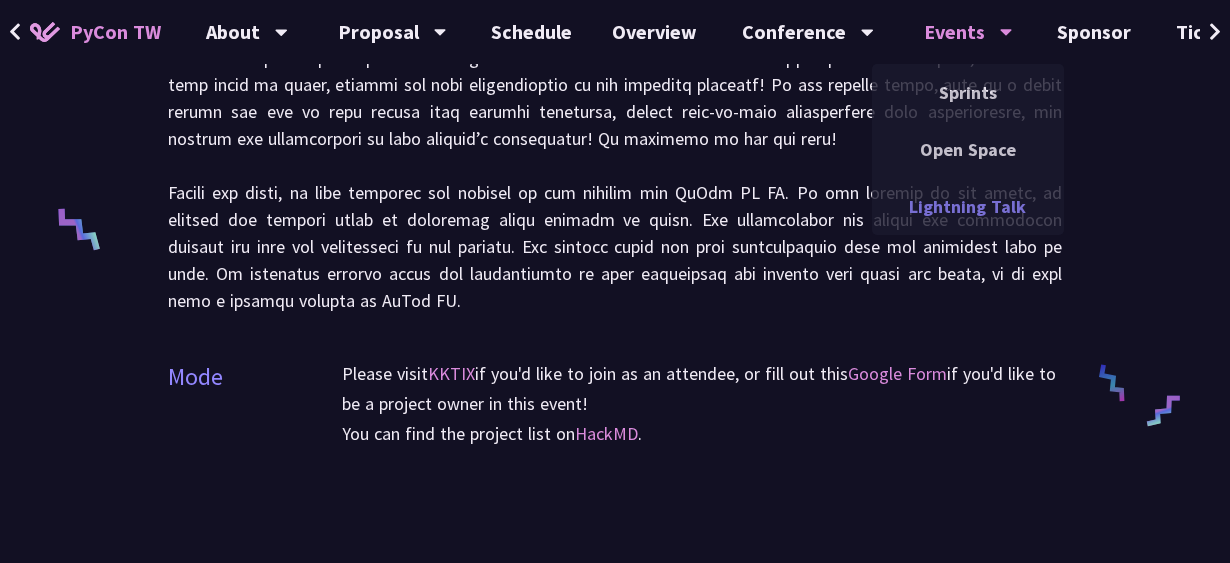 click on "Lightning Talk" at bounding box center [968, 206] 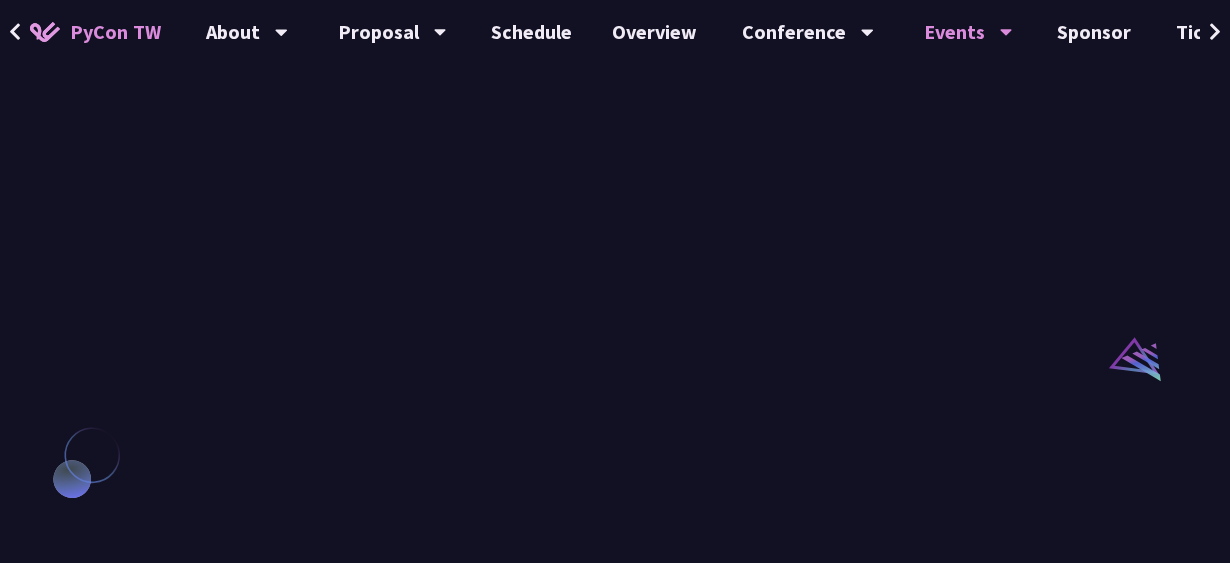 scroll, scrollTop: 1527, scrollLeft: 0, axis: vertical 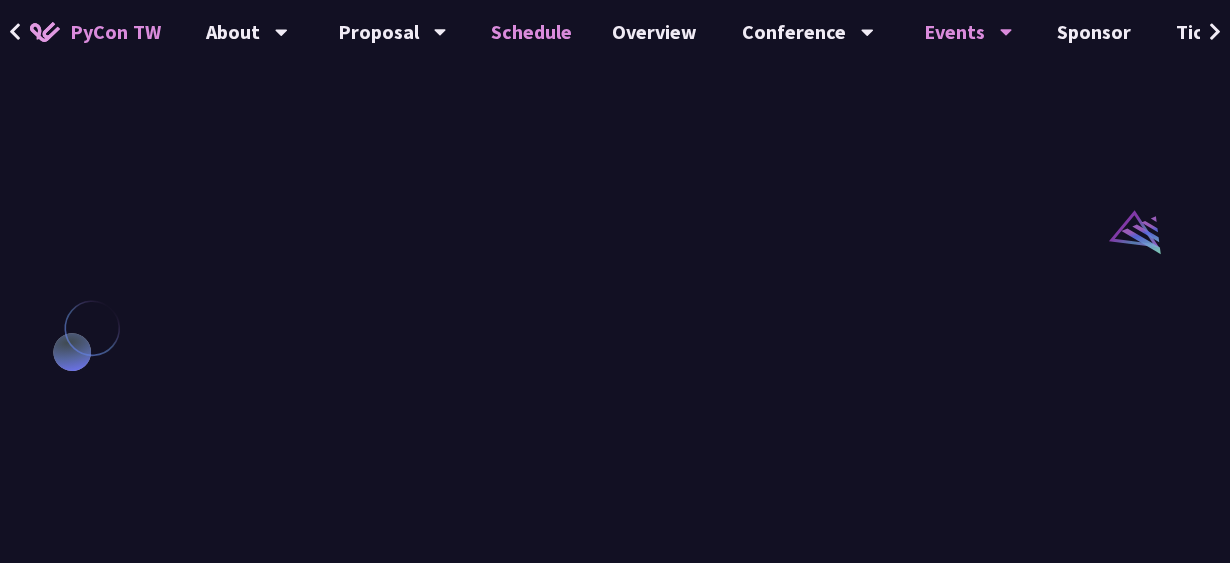 click on "Schedule" at bounding box center [531, 32] 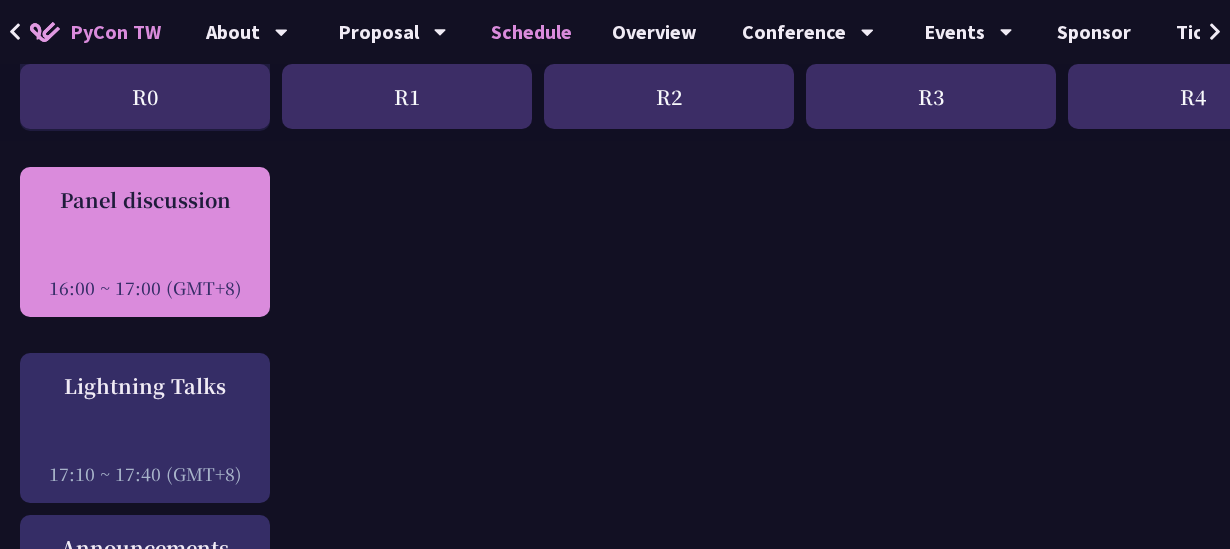 scroll, scrollTop: 2181, scrollLeft: 0, axis: vertical 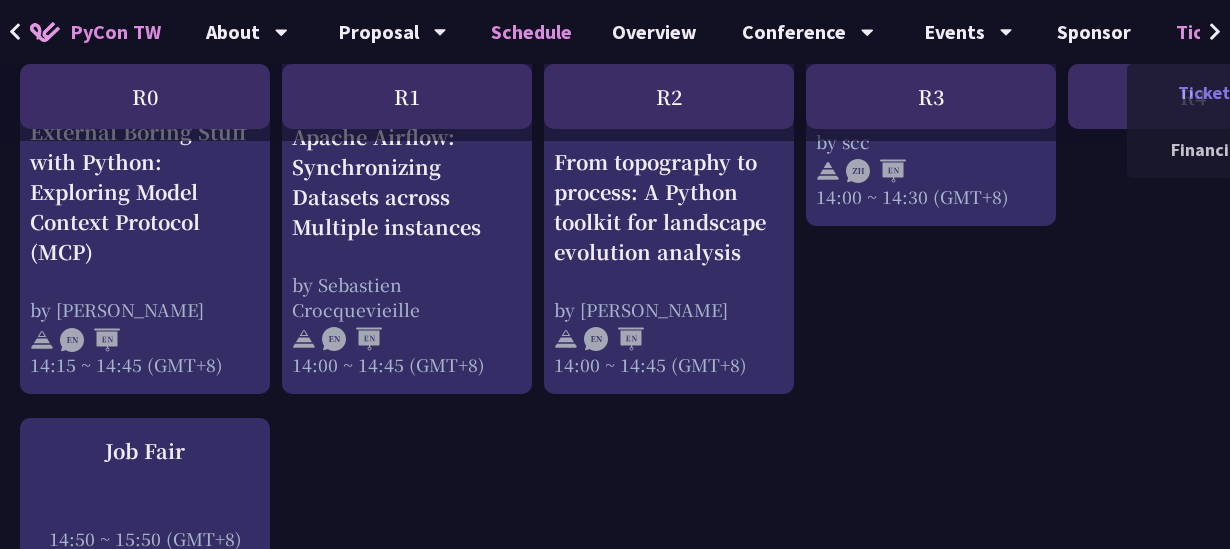 click on "Ticket Info" at bounding box center [1223, 92] 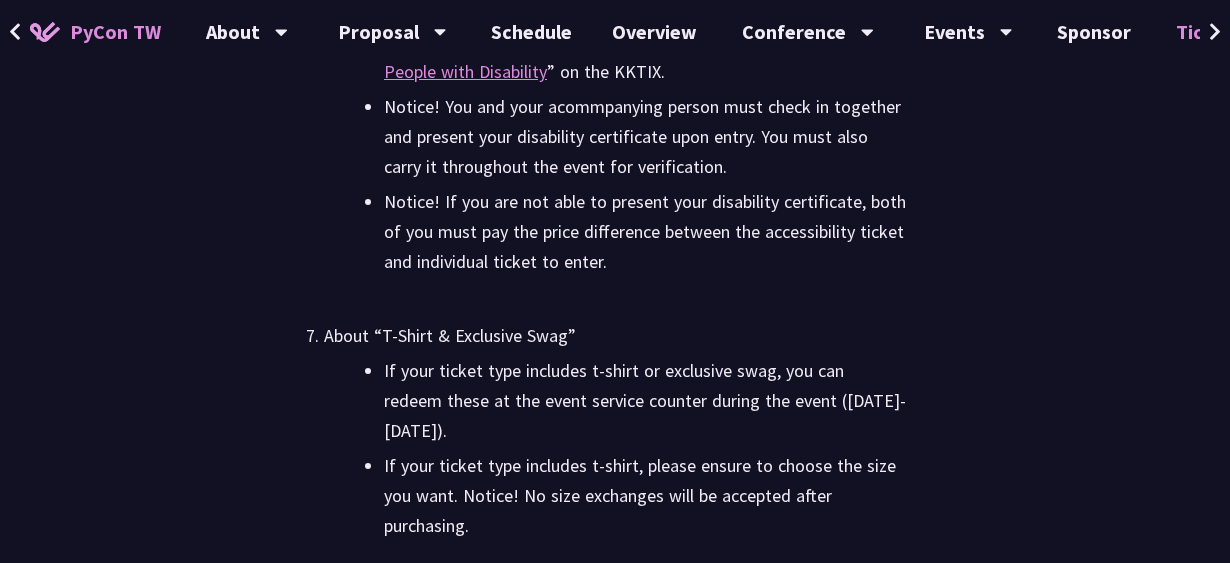 scroll, scrollTop: 6327, scrollLeft: 0, axis: vertical 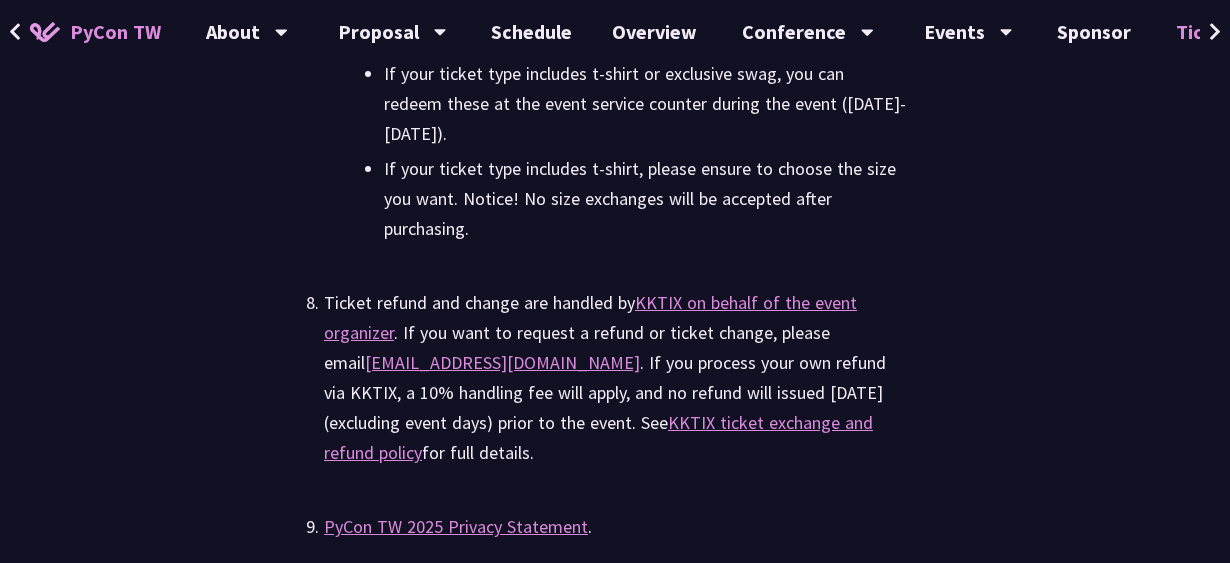 click on "PyCon TW" at bounding box center [115, 32] 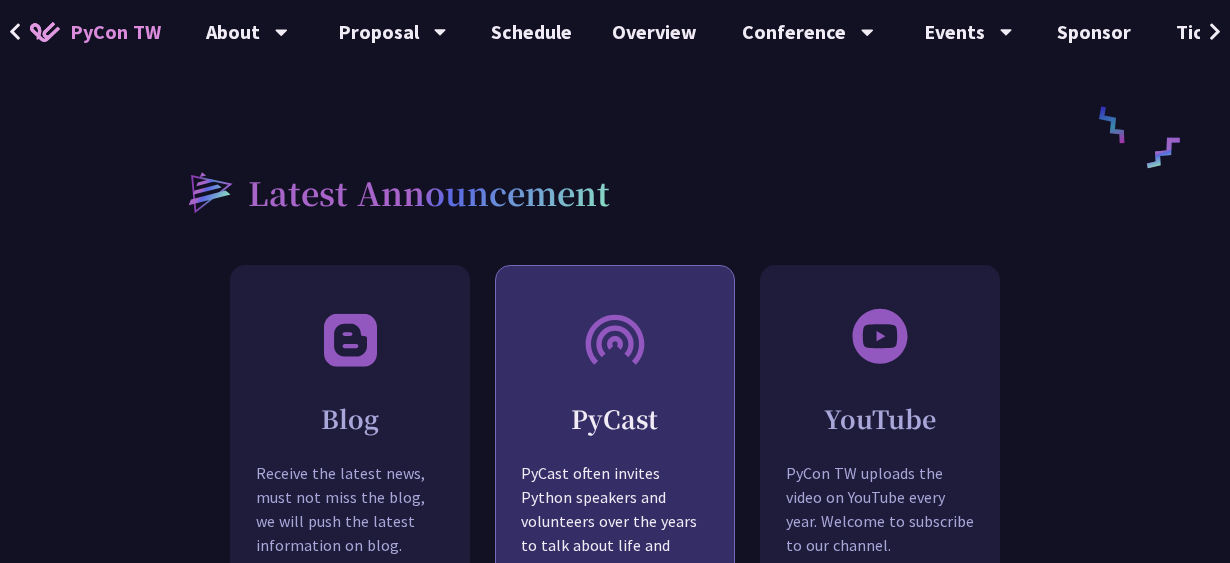 scroll, scrollTop: 1988, scrollLeft: 0, axis: vertical 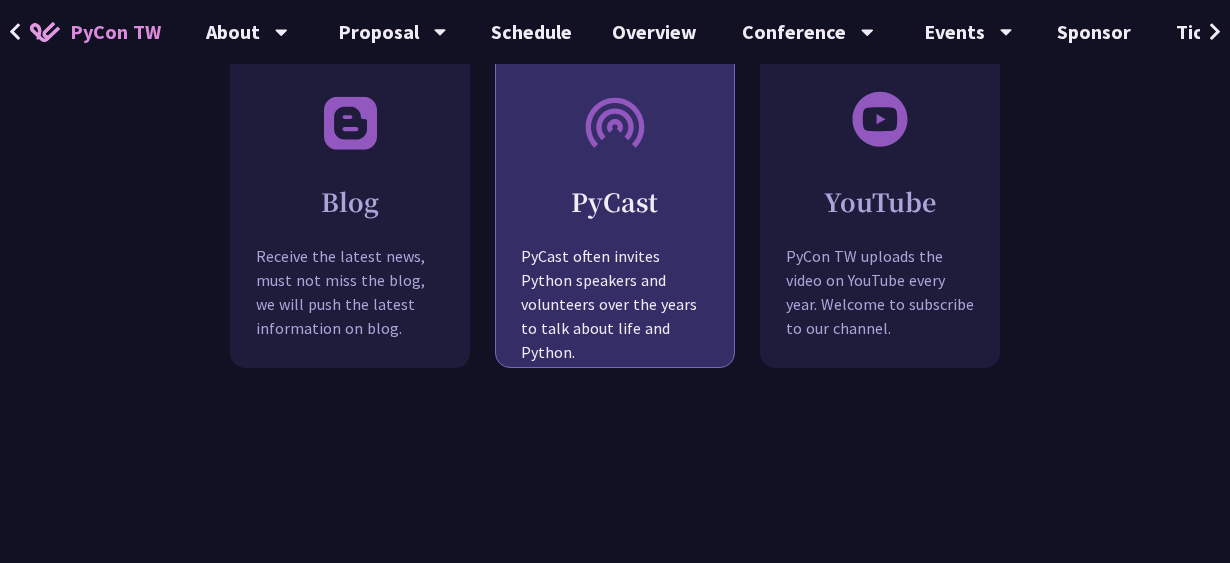 click on "PyCast
PyCast often invites Python speakers and volunteers over the years to talk about life and Python." at bounding box center (615, 269) 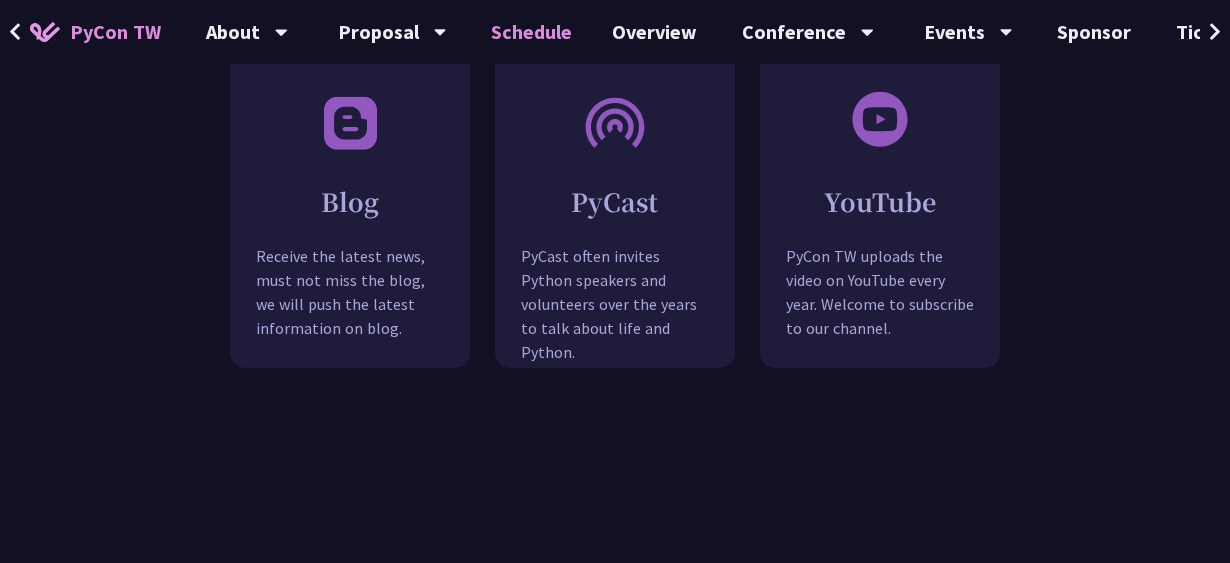 click on "Schedule" at bounding box center (531, 32) 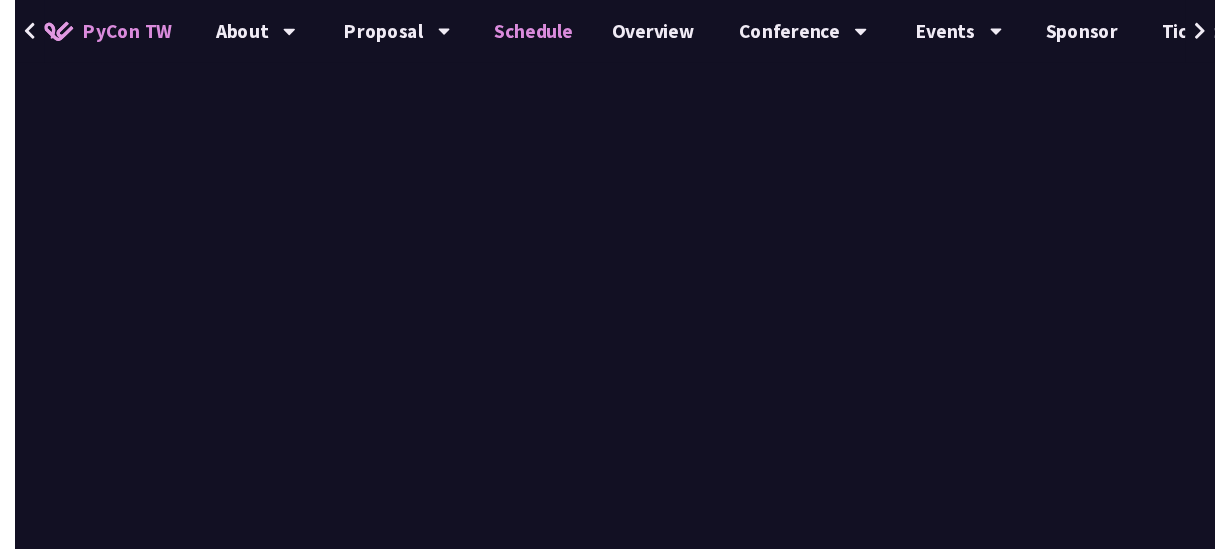 scroll, scrollTop: 2181, scrollLeft: 0, axis: vertical 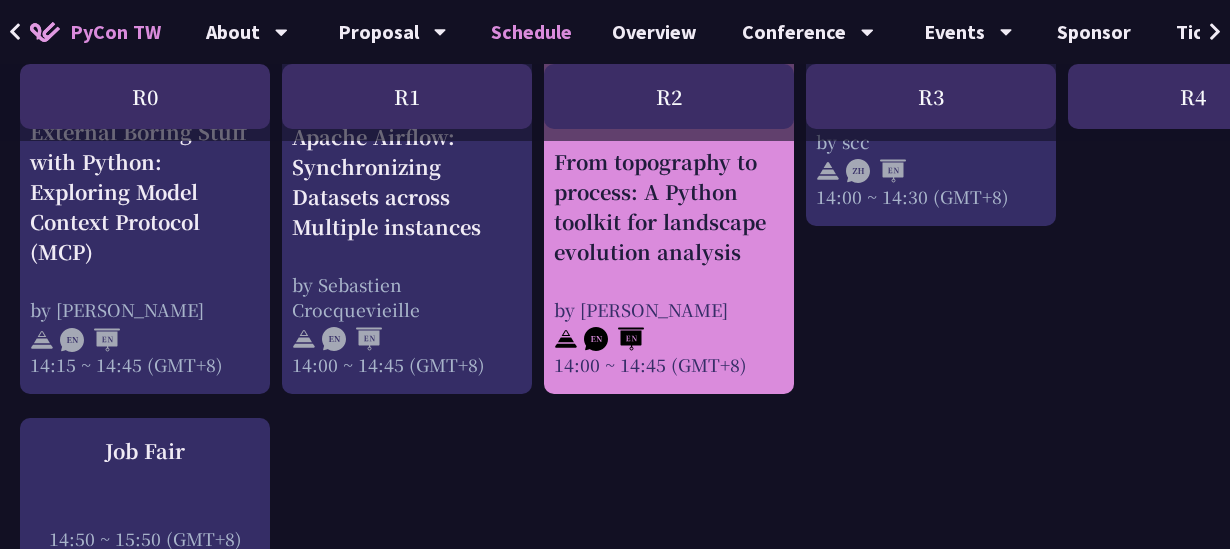 click on "From topography to process: A Python toolkit for landscape evolution analysis" at bounding box center (669, 207) 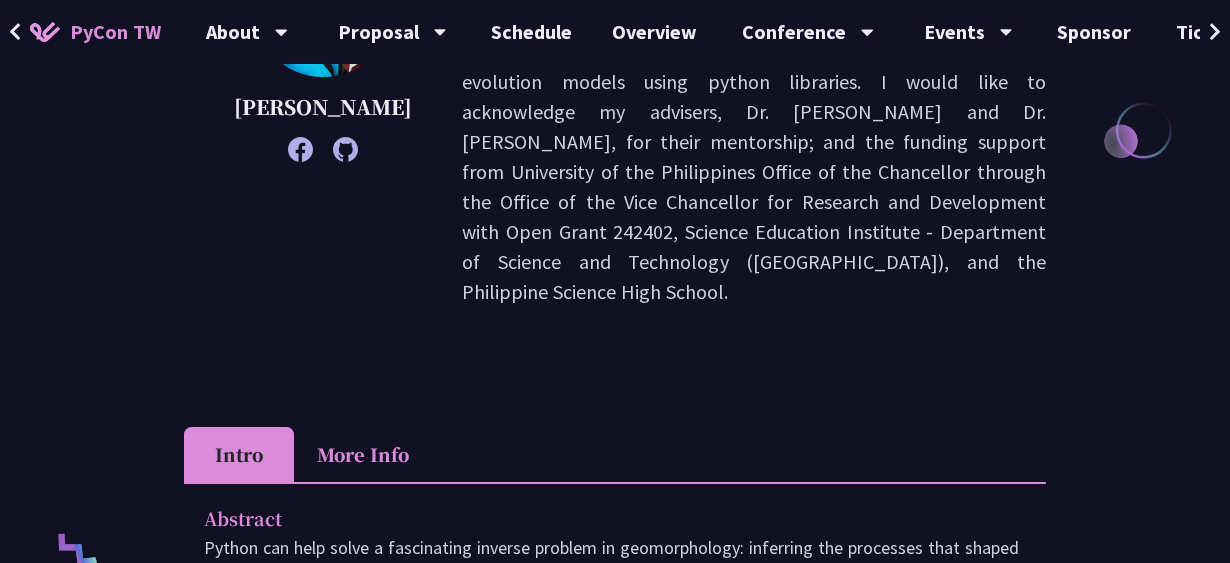 scroll, scrollTop: 545, scrollLeft: 0, axis: vertical 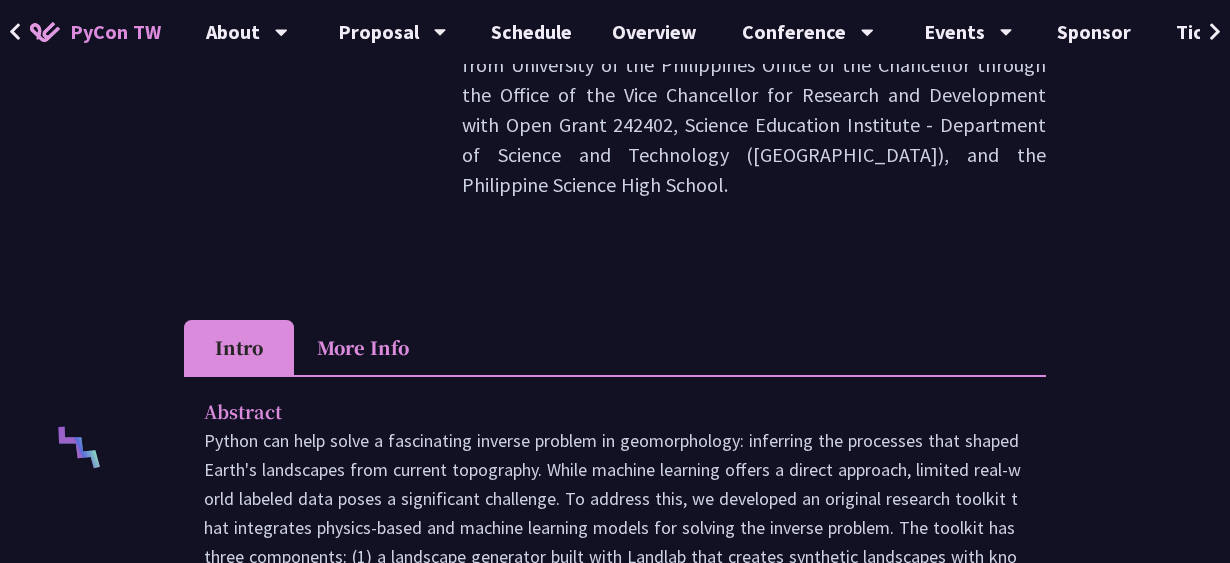 click on "More Info" at bounding box center (363, 347) 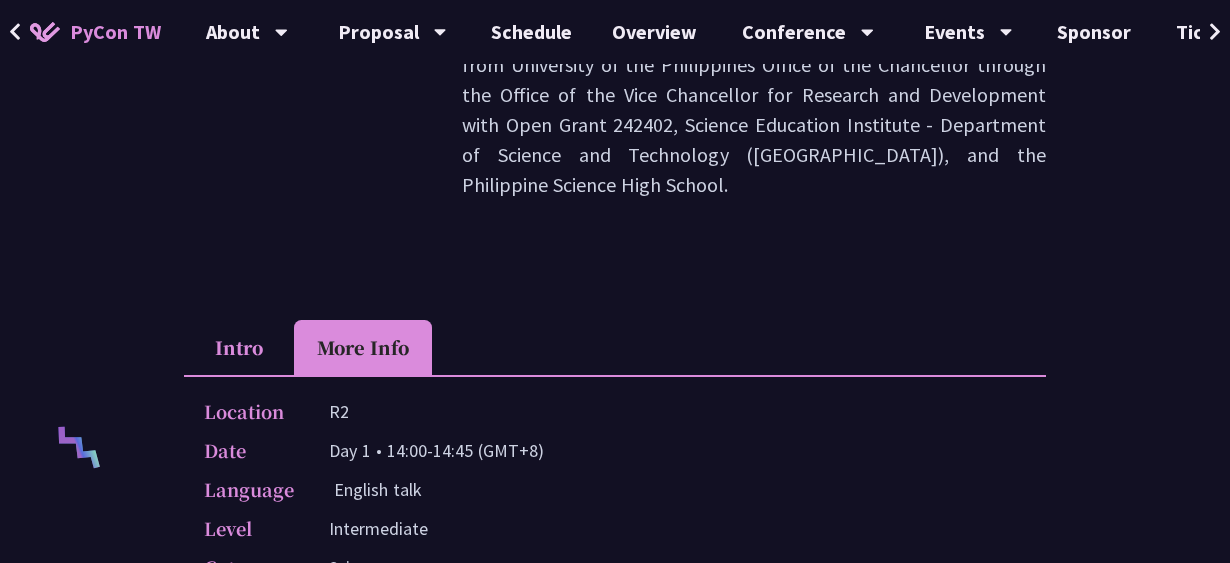 click on "Intro" at bounding box center [239, 347] 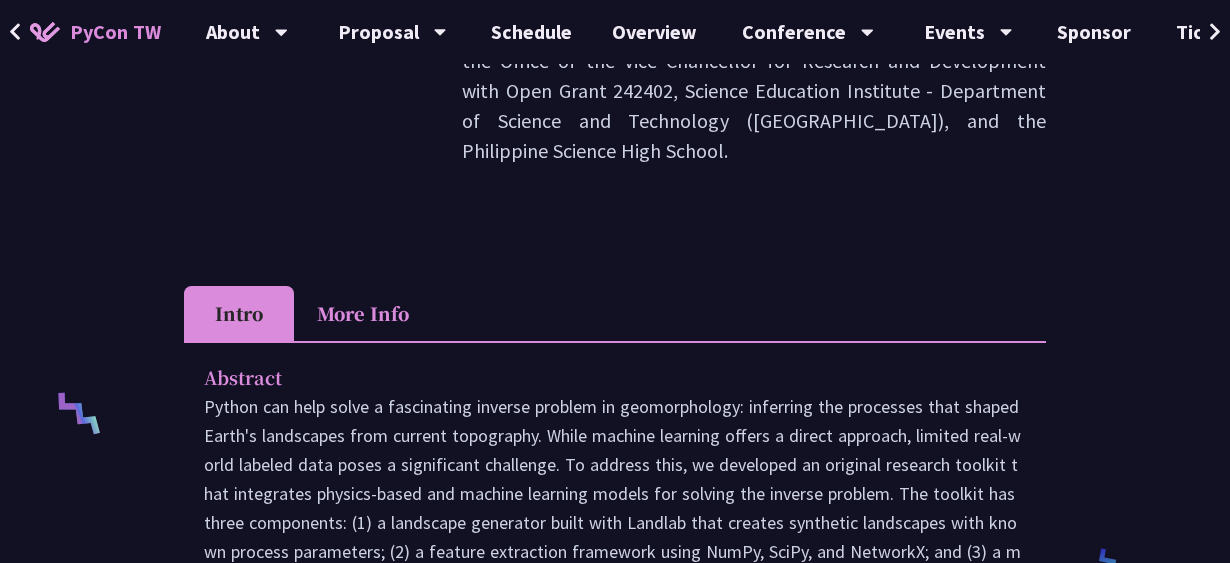 scroll, scrollTop: 327, scrollLeft: 0, axis: vertical 